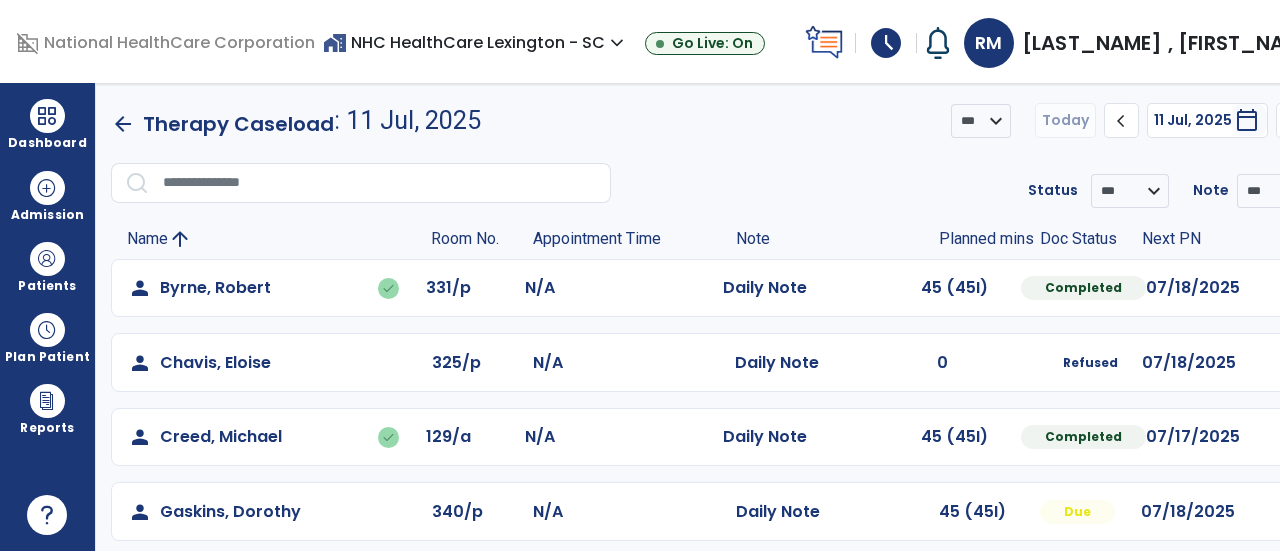 scroll, scrollTop: 0, scrollLeft: 0, axis: both 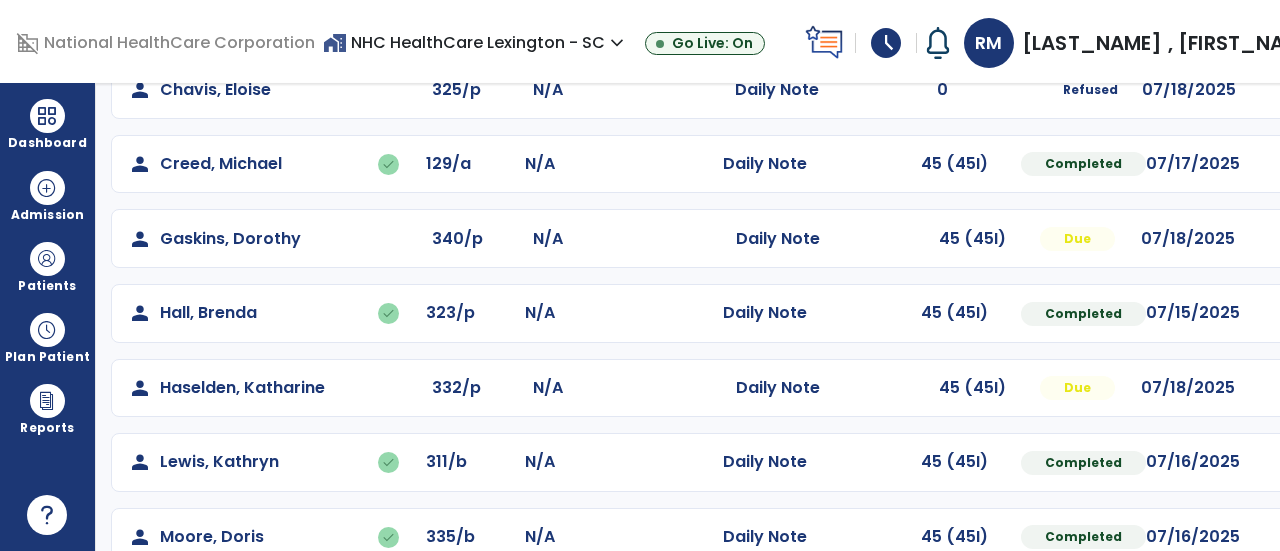 click at bounding box center [1302, 15] 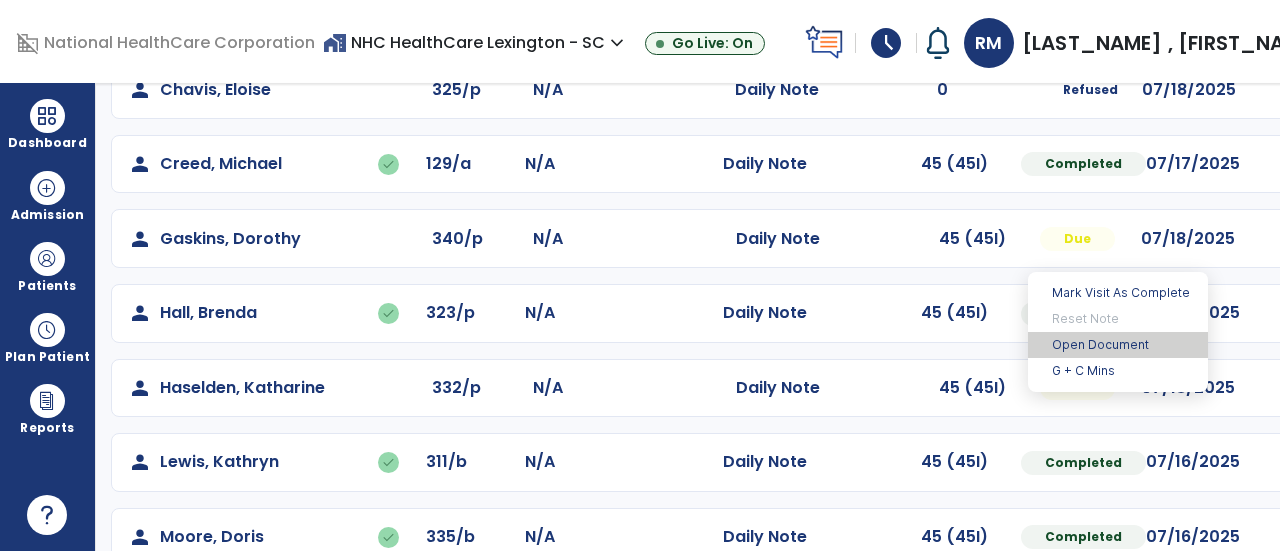 click on "Open Document" at bounding box center [1118, 345] 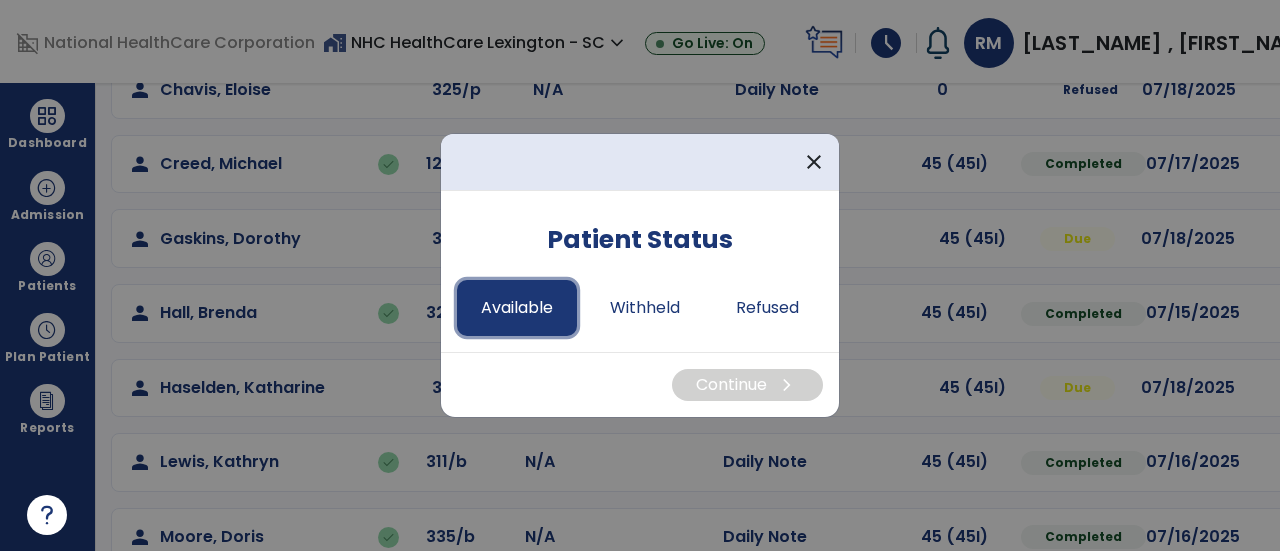 click on "Available" at bounding box center [517, 308] 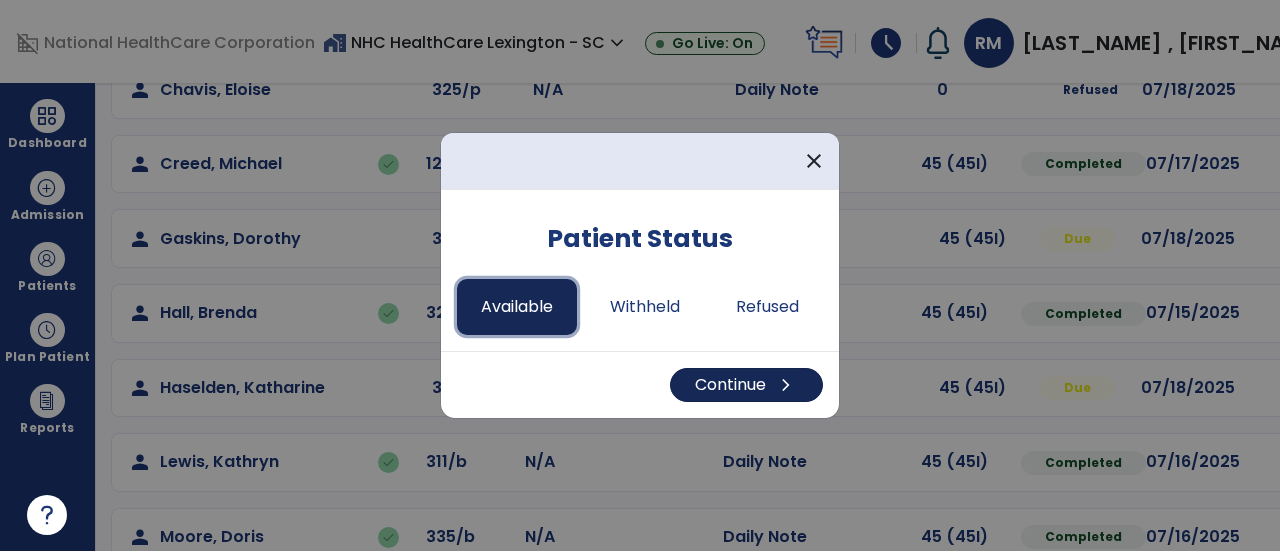 click on "Continue   chevron_right" at bounding box center (746, 385) 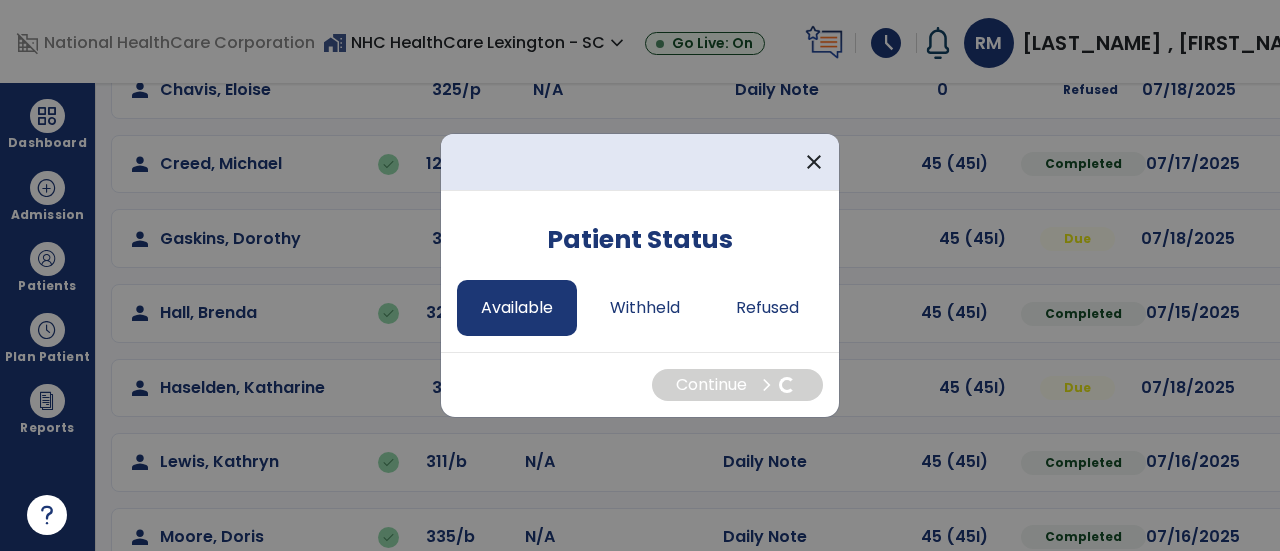 select on "*" 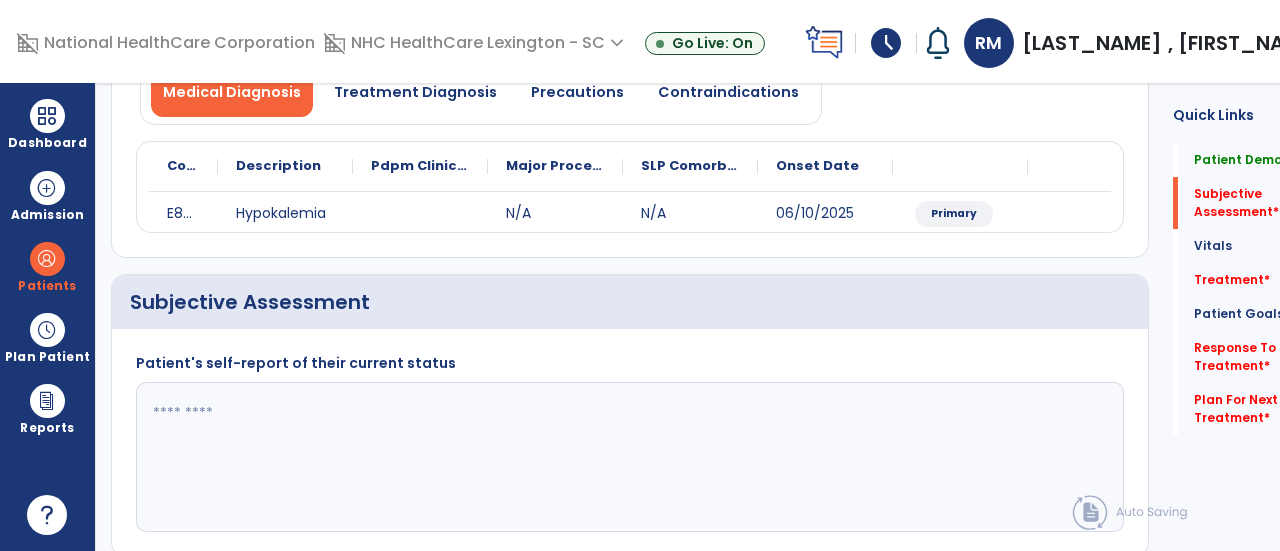 click 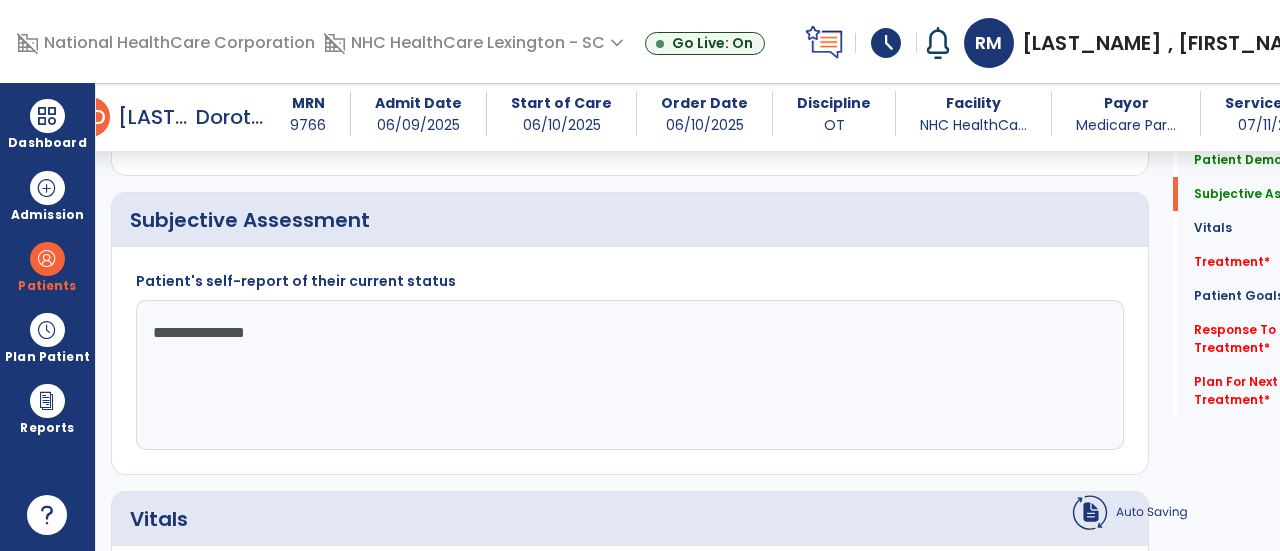 scroll, scrollTop: 378, scrollLeft: 0, axis: vertical 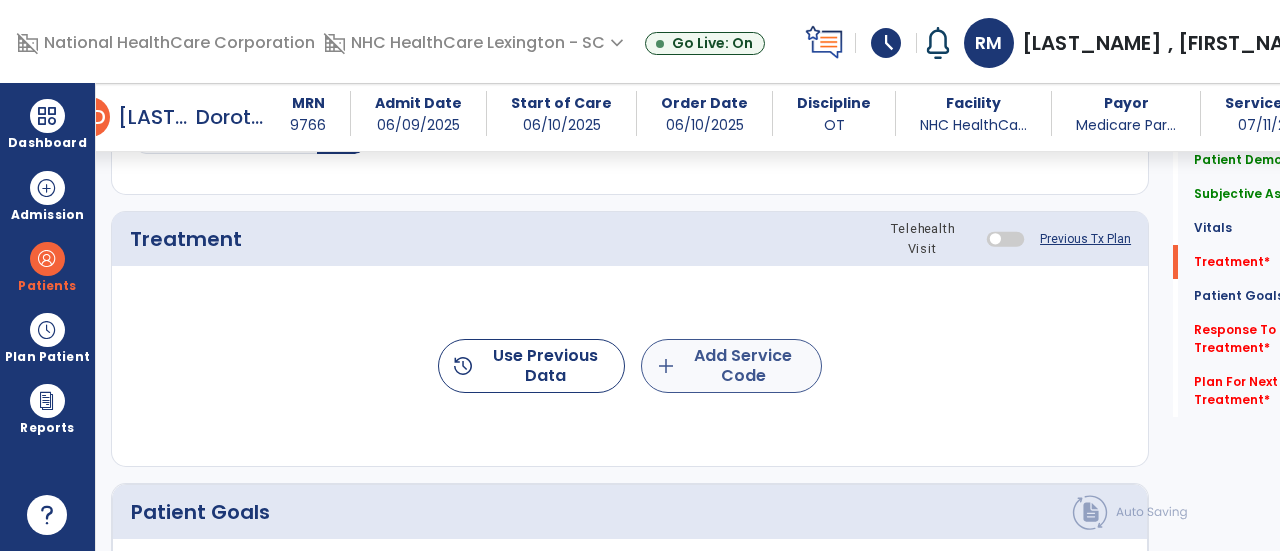 type on "**********" 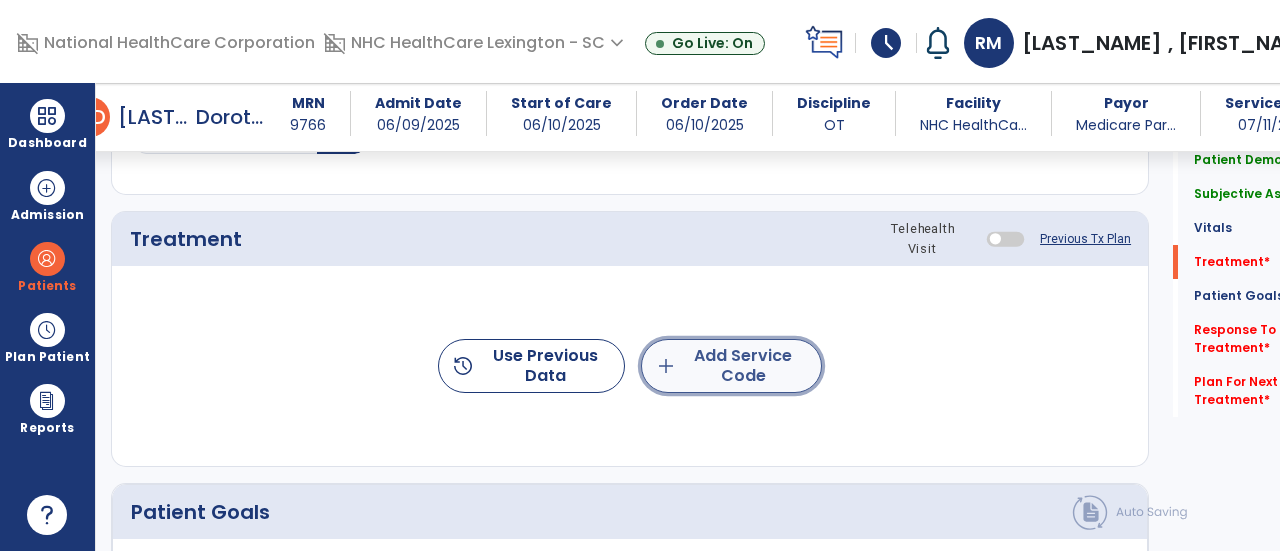 click on "add  Add Service Code" 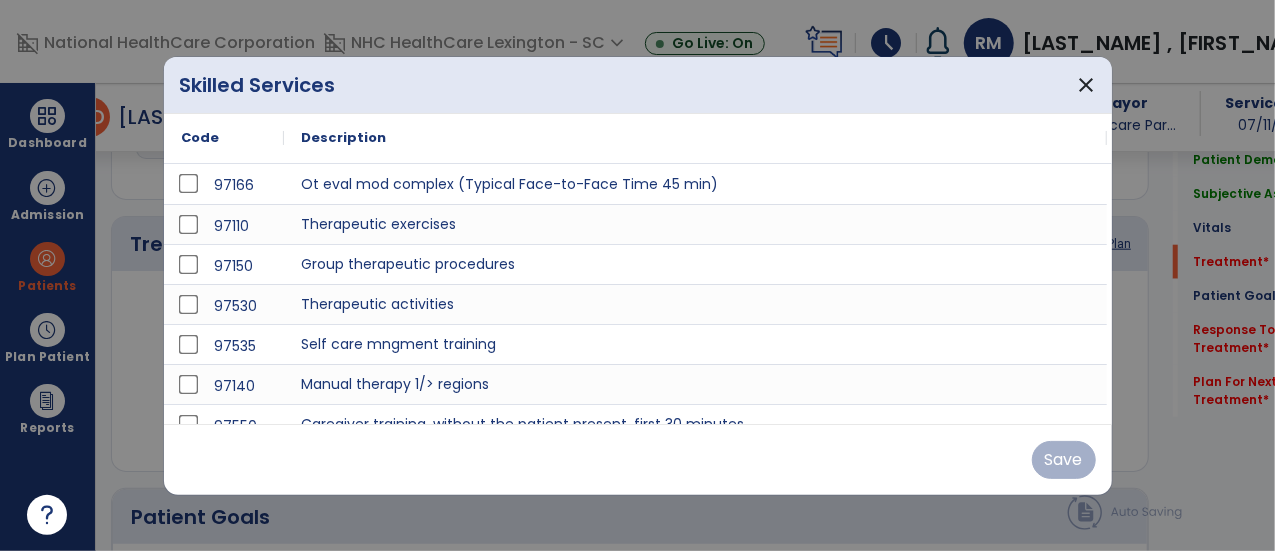 scroll, scrollTop: 1038, scrollLeft: 0, axis: vertical 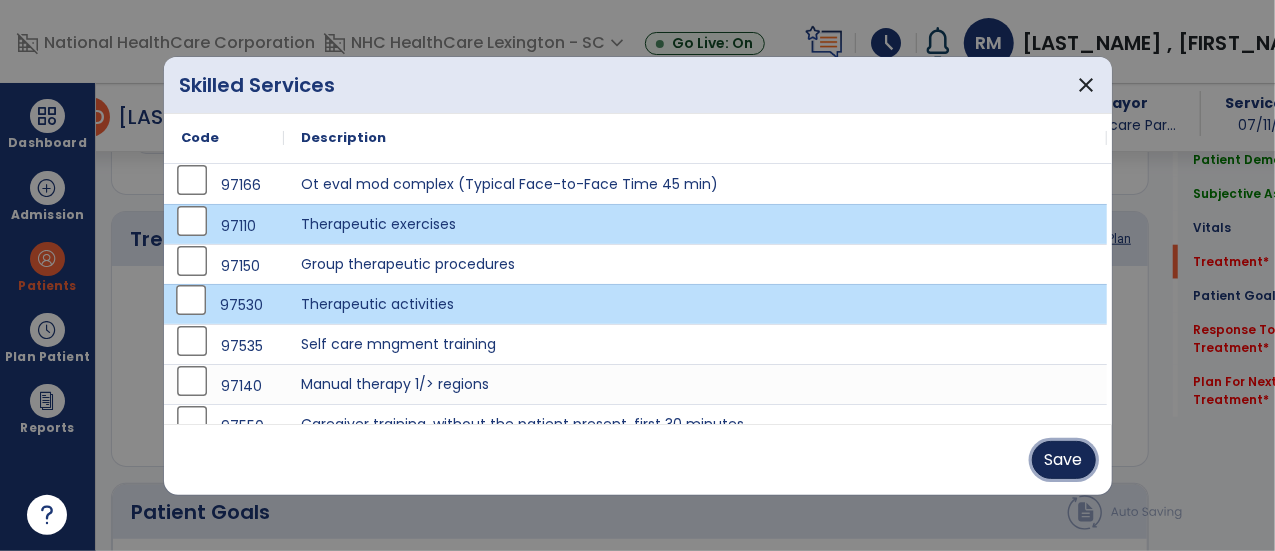 click on "Save" at bounding box center [1064, 460] 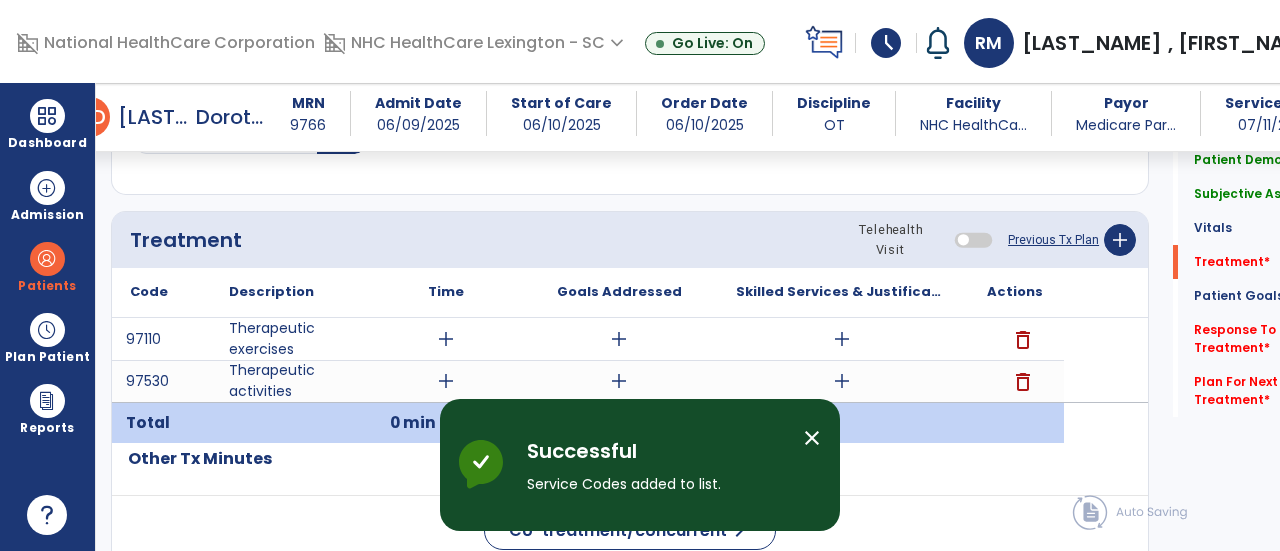 click on "add" at bounding box center [446, 339] 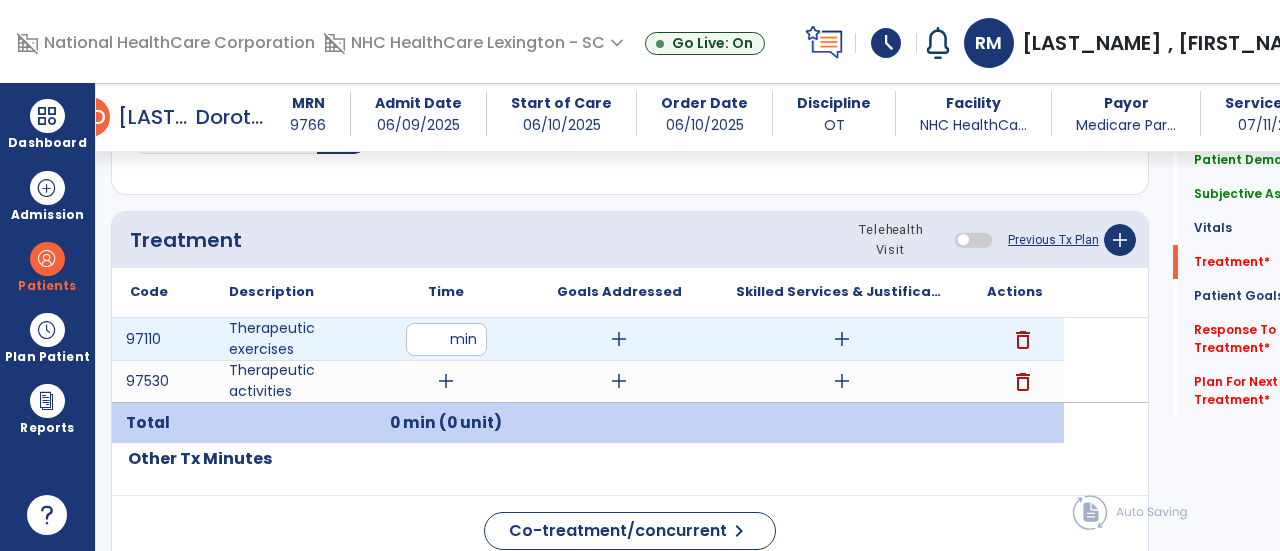 type on "**" 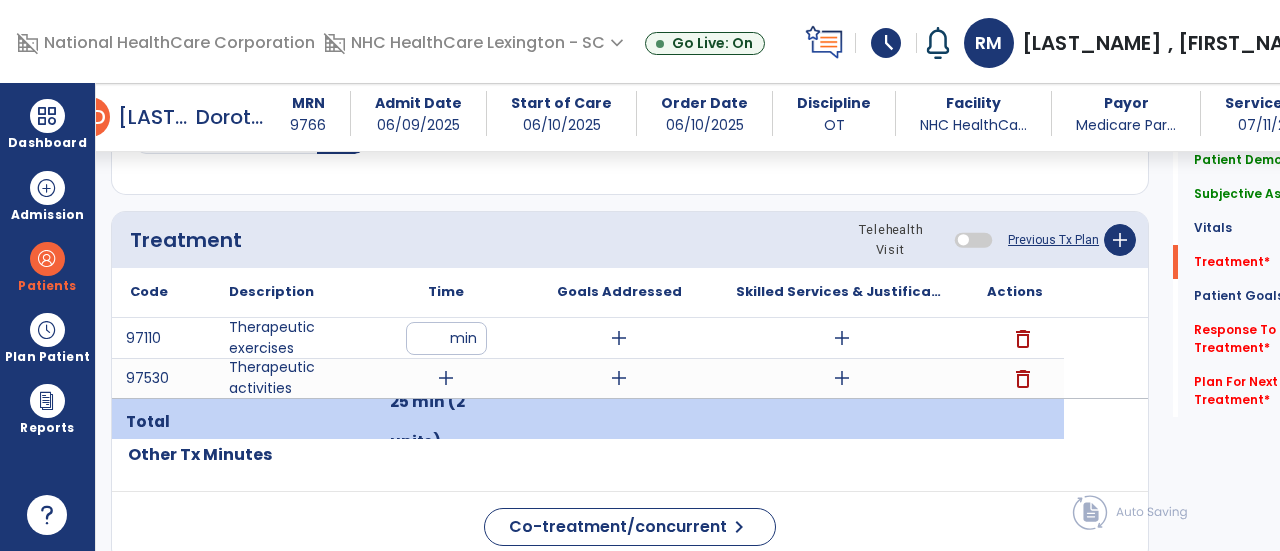 click on "add" at bounding box center (446, 378) 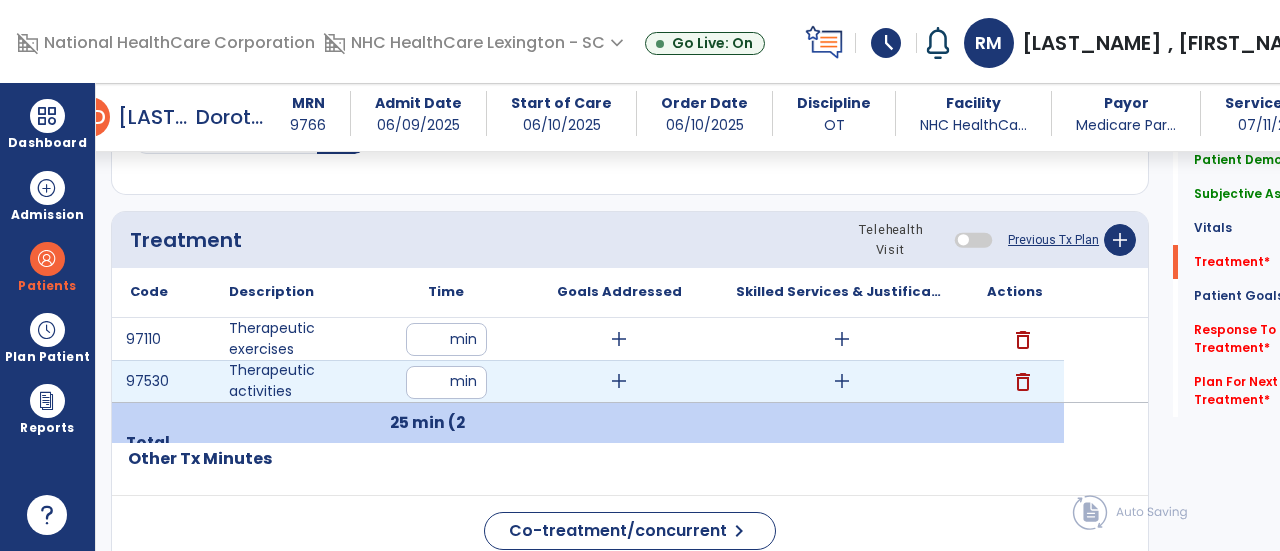 type on "**" 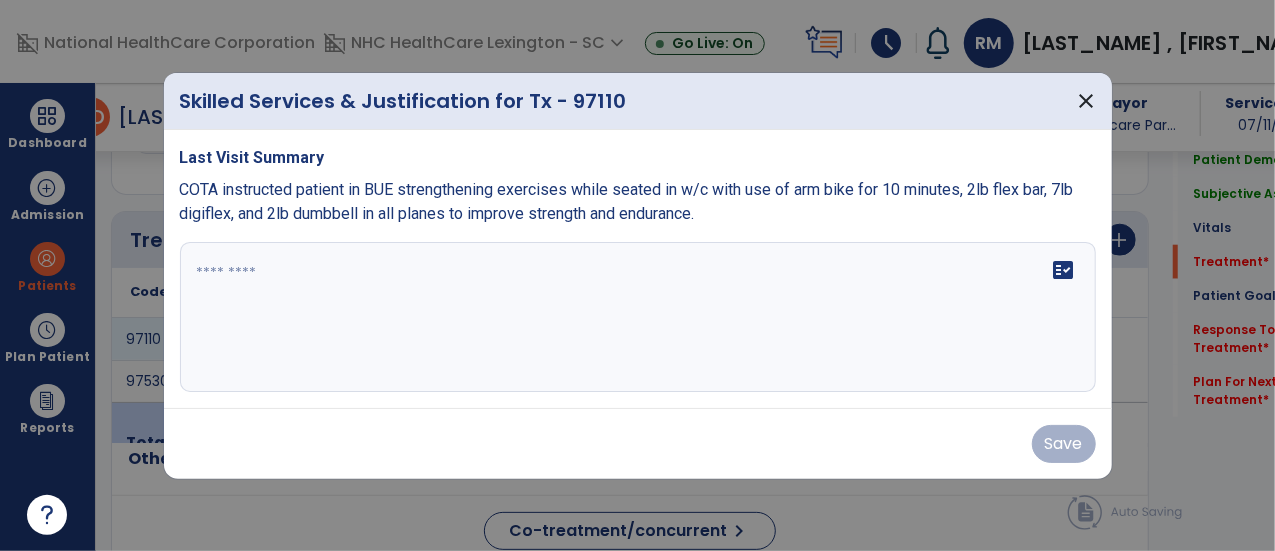 scroll, scrollTop: 1038, scrollLeft: 0, axis: vertical 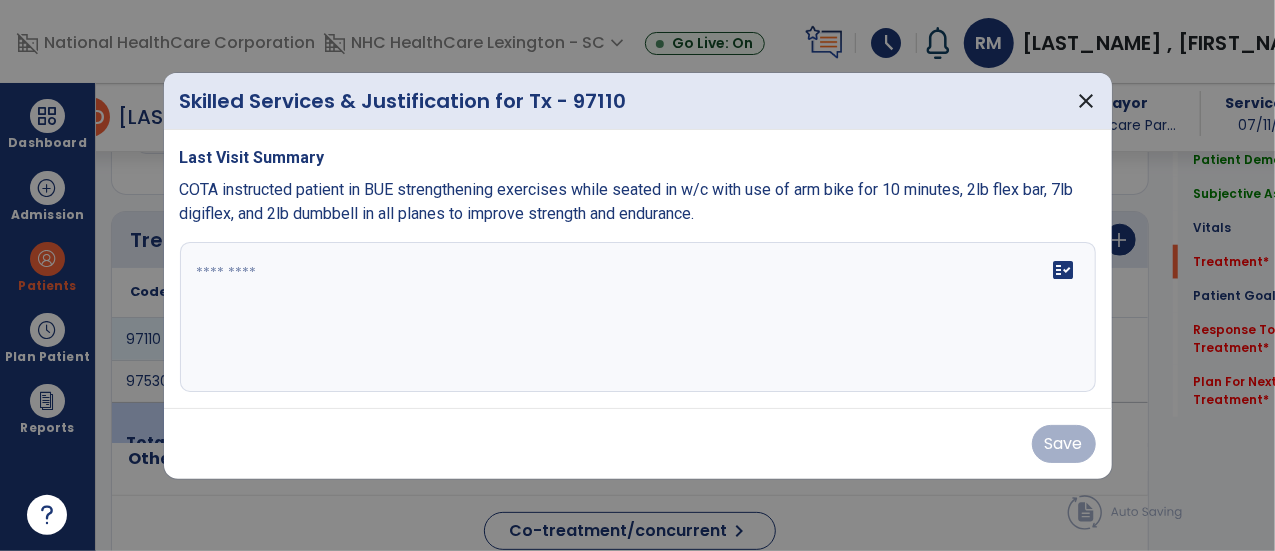 click on "fact_check" at bounding box center [638, 317] 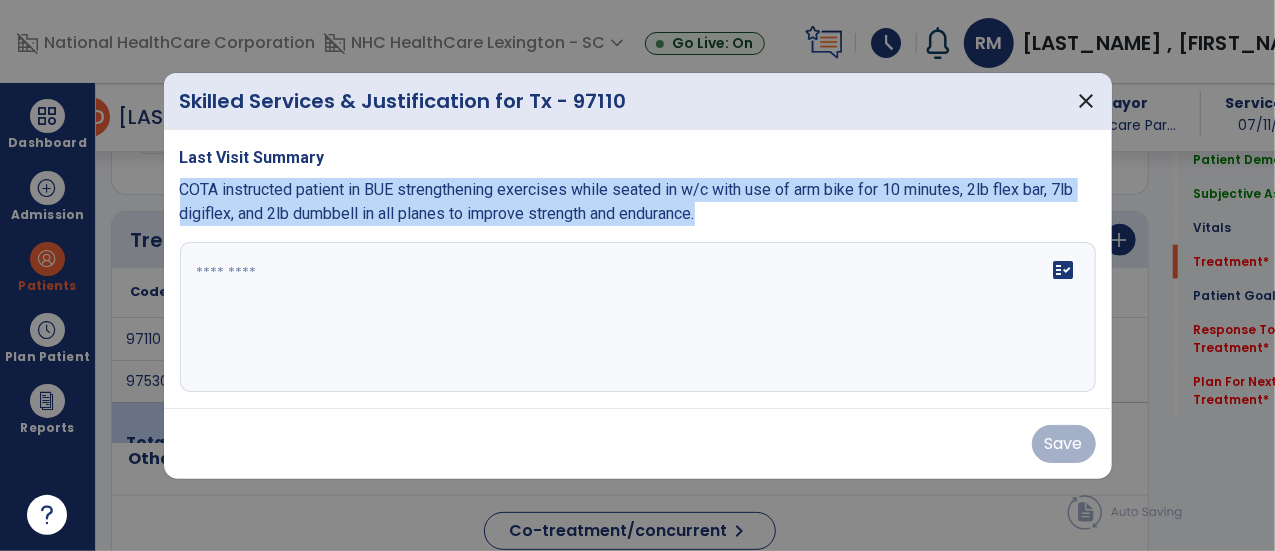 drag, startPoint x: 179, startPoint y: 192, endPoint x: 798, endPoint y: 239, distance: 620.78174 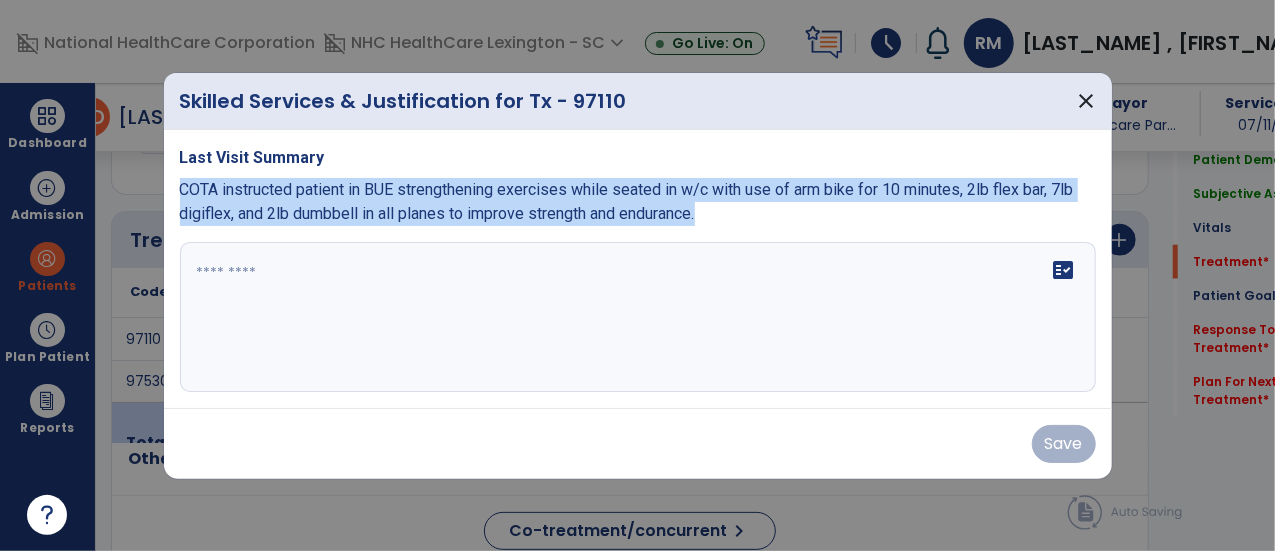 click on "Last Visit Summary COTA instructed patient in BUE strengthening exercises while seated in w/c with use of arm bike for 10 minutes, 2lb flex bar, 7lb digiflex, and 2lb dumbbell in all planes to improve strength and endurance. fact_check" at bounding box center [638, 269] 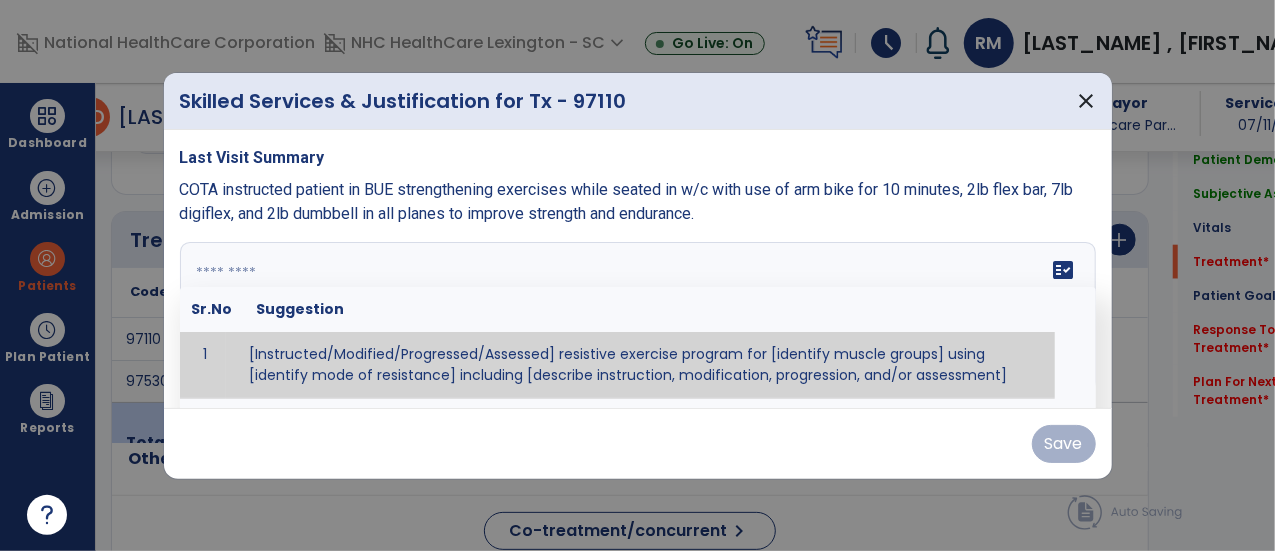 paste on "**********" 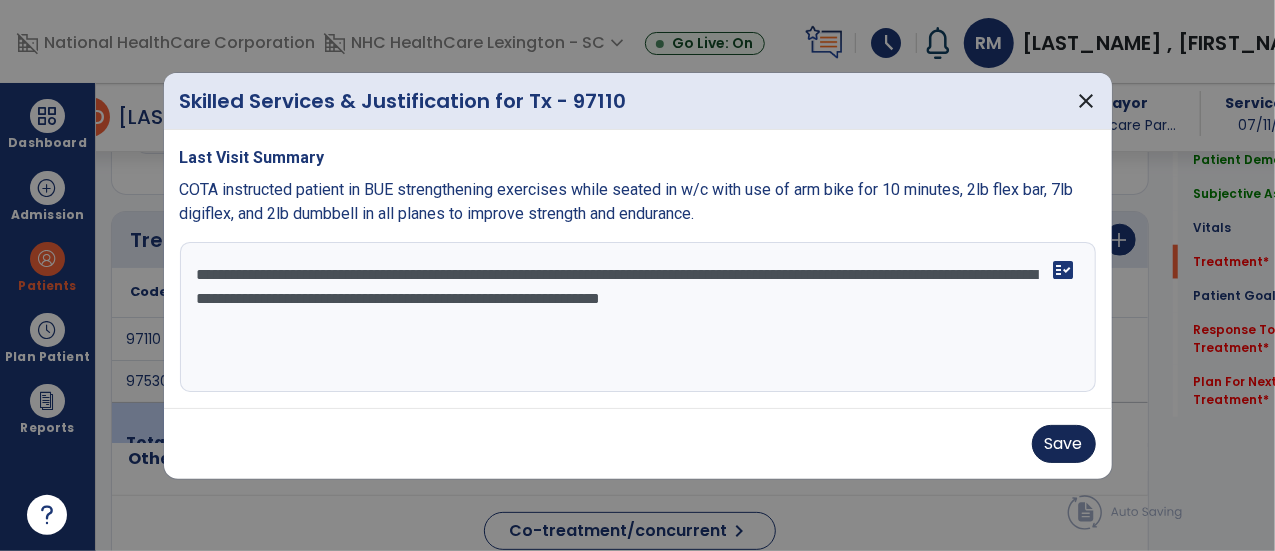 type on "**********" 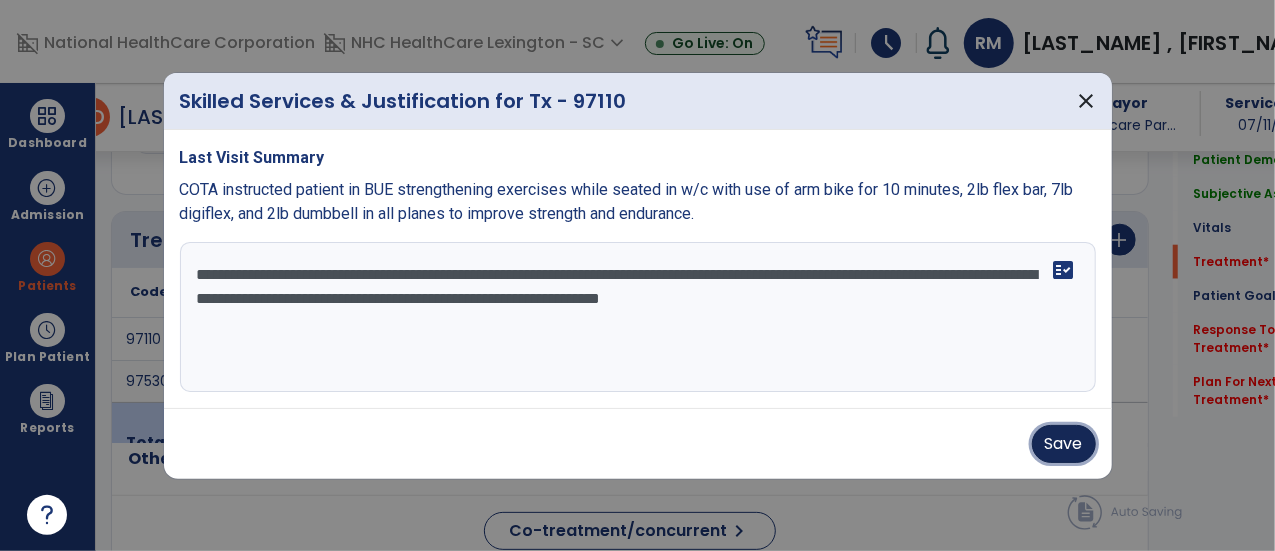 click on "Save" at bounding box center (1064, 444) 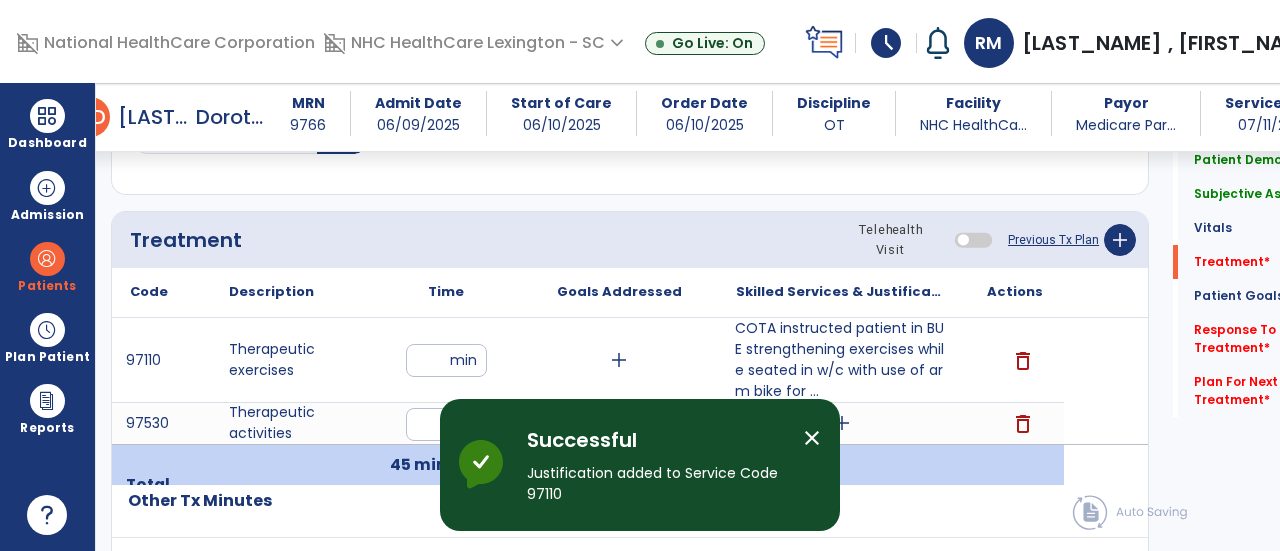 click on "close" at bounding box center (820, 465) 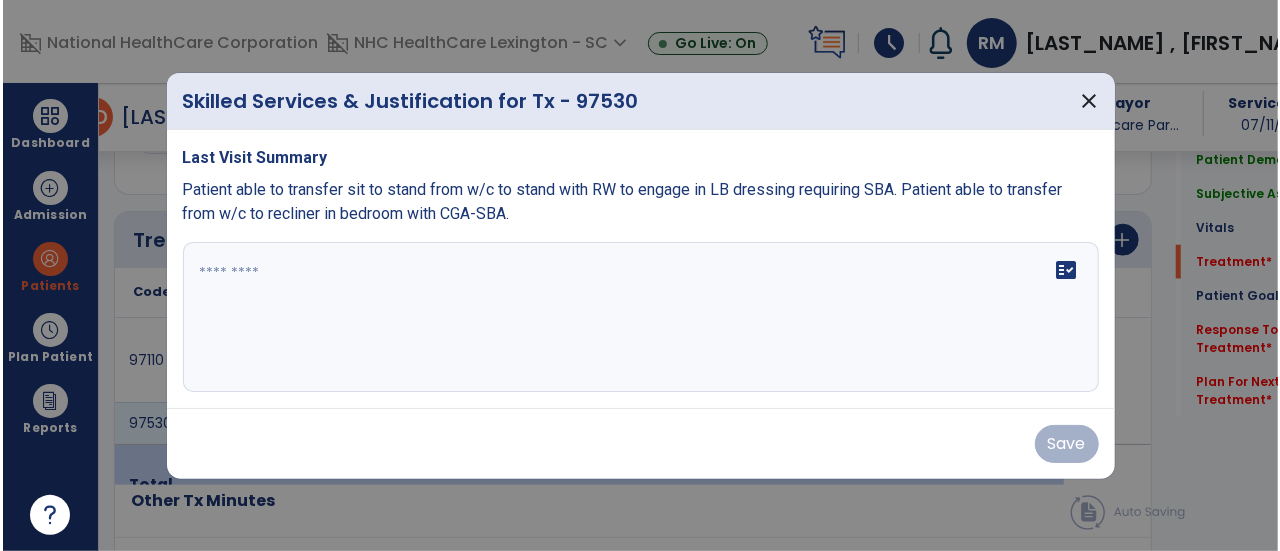 scroll, scrollTop: 1038, scrollLeft: 0, axis: vertical 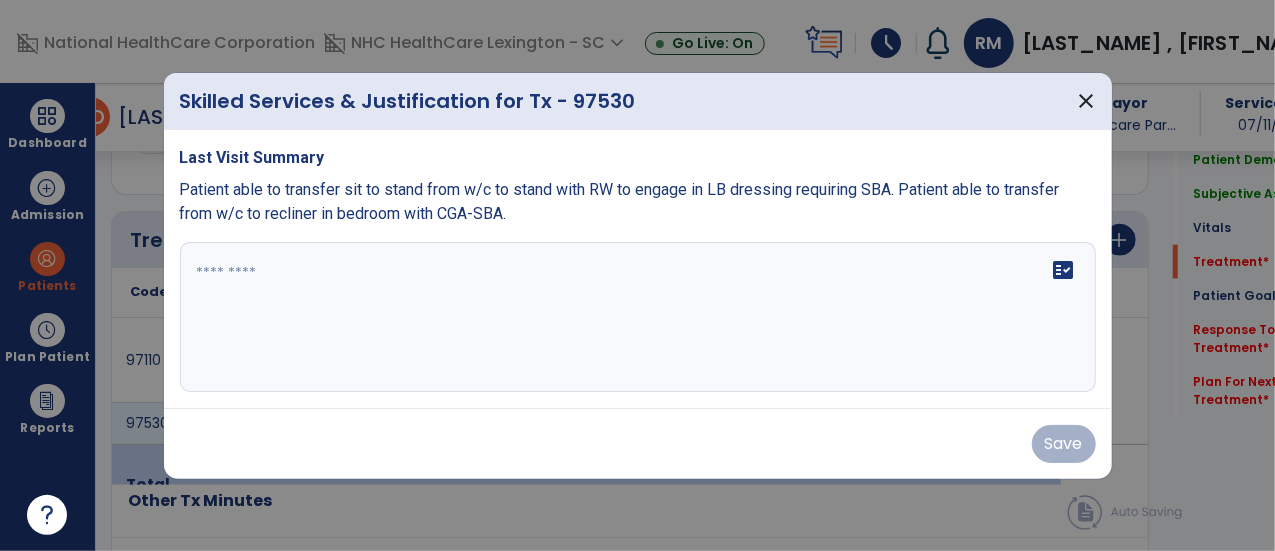 click on "fact_check" at bounding box center (638, 317) 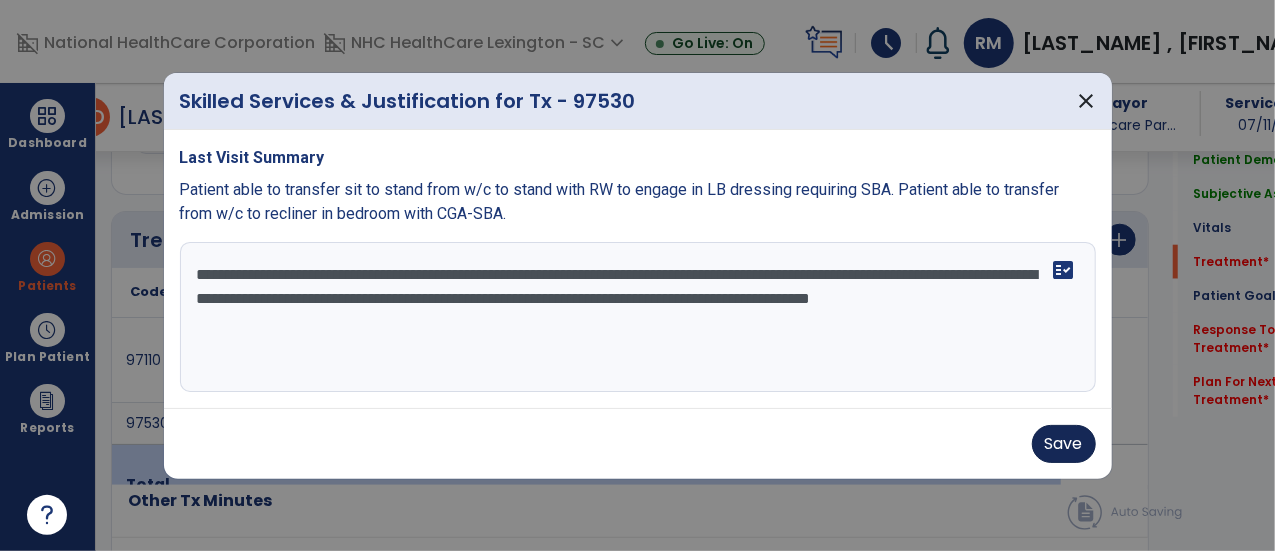type on "**********" 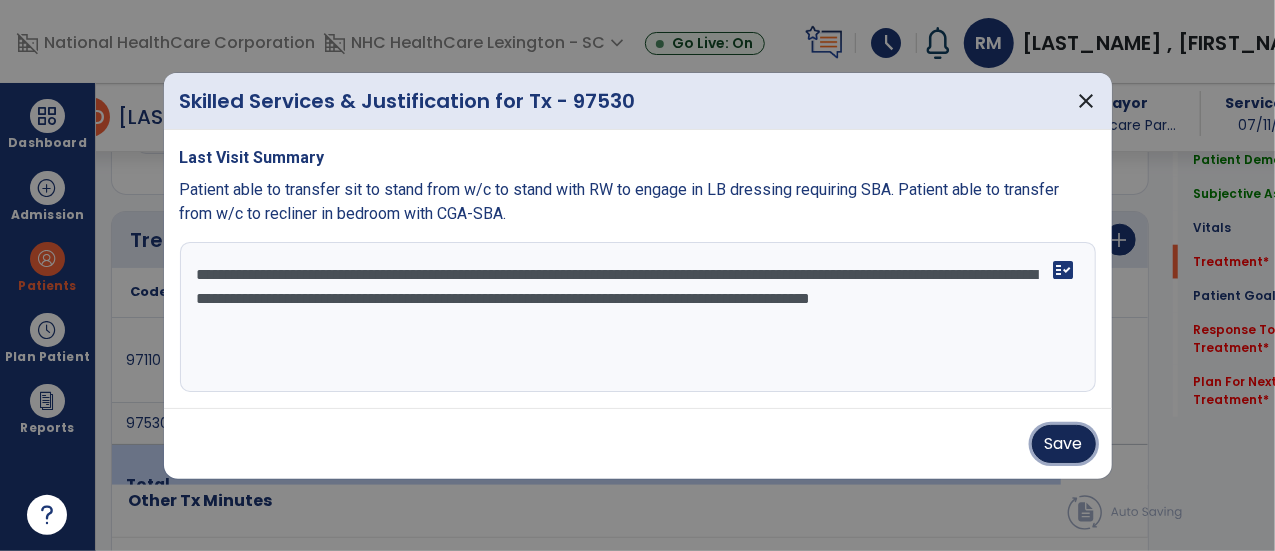 click on "Save" at bounding box center (1064, 444) 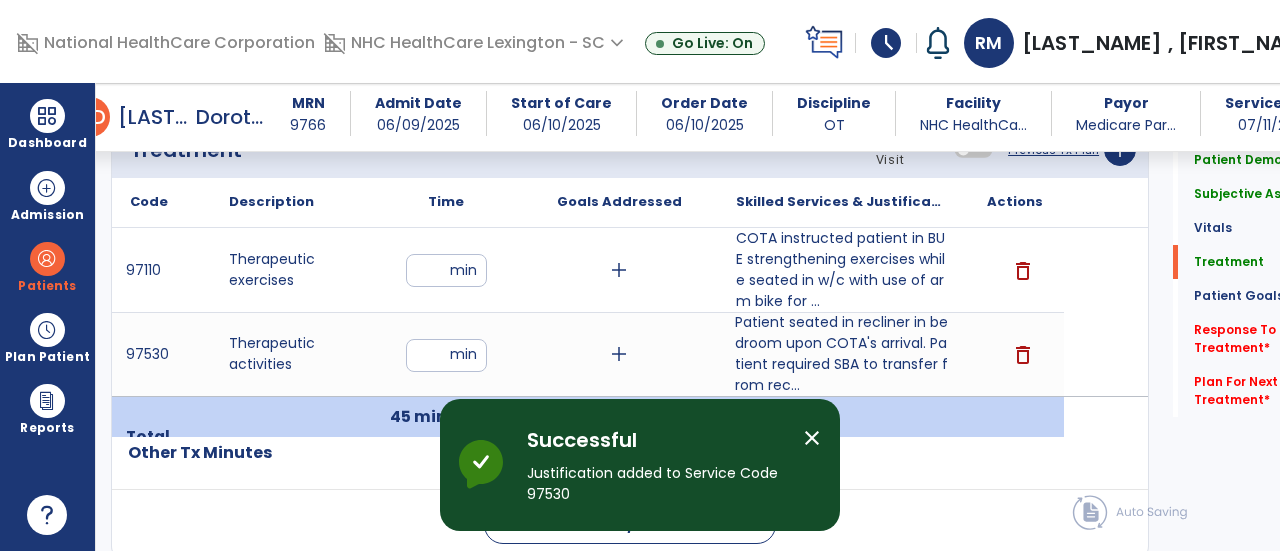 click on "add" at bounding box center [619, 354] 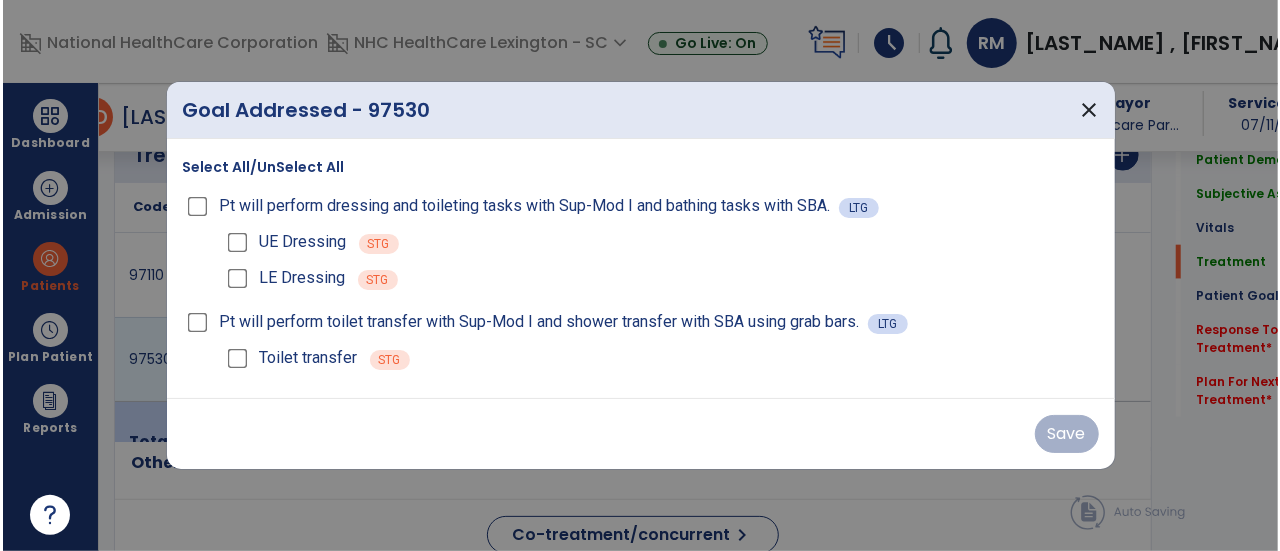 scroll, scrollTop: 1128, scrollLeft: 0, axis: vertical 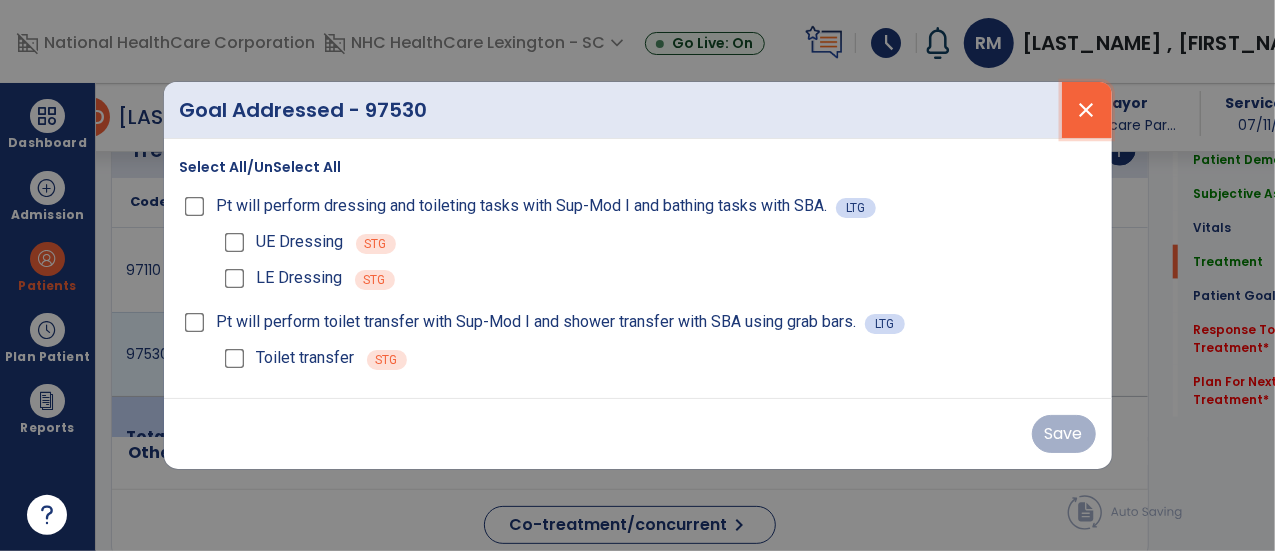 click on "close" at bounding box center (1087, 110) 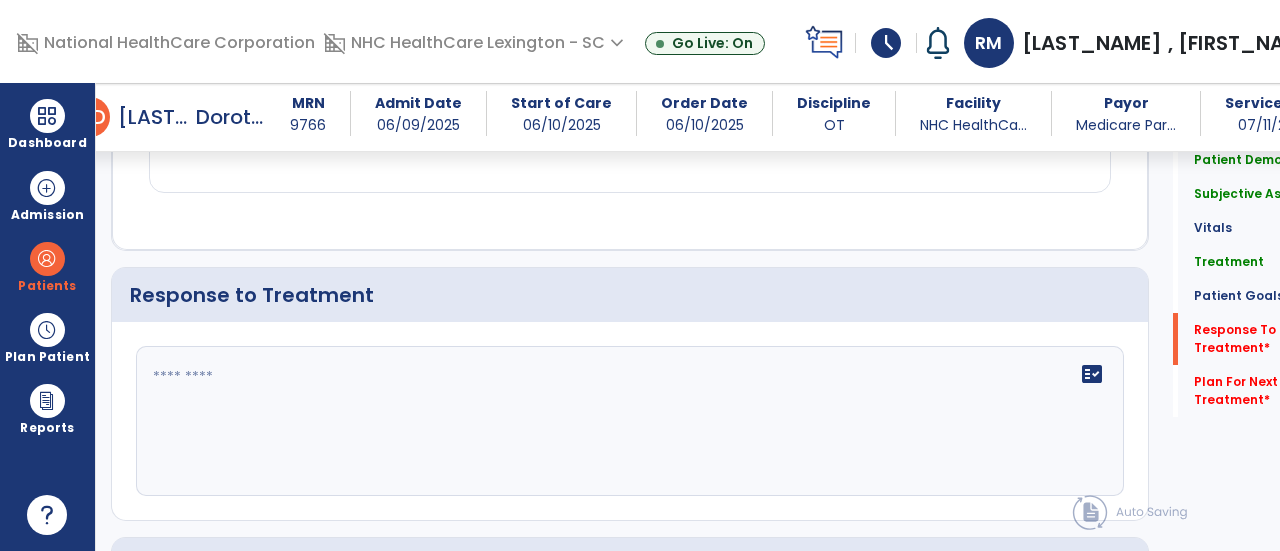 scroll, scrollTop: 2581, scrollLeft: 0, axis: vertical 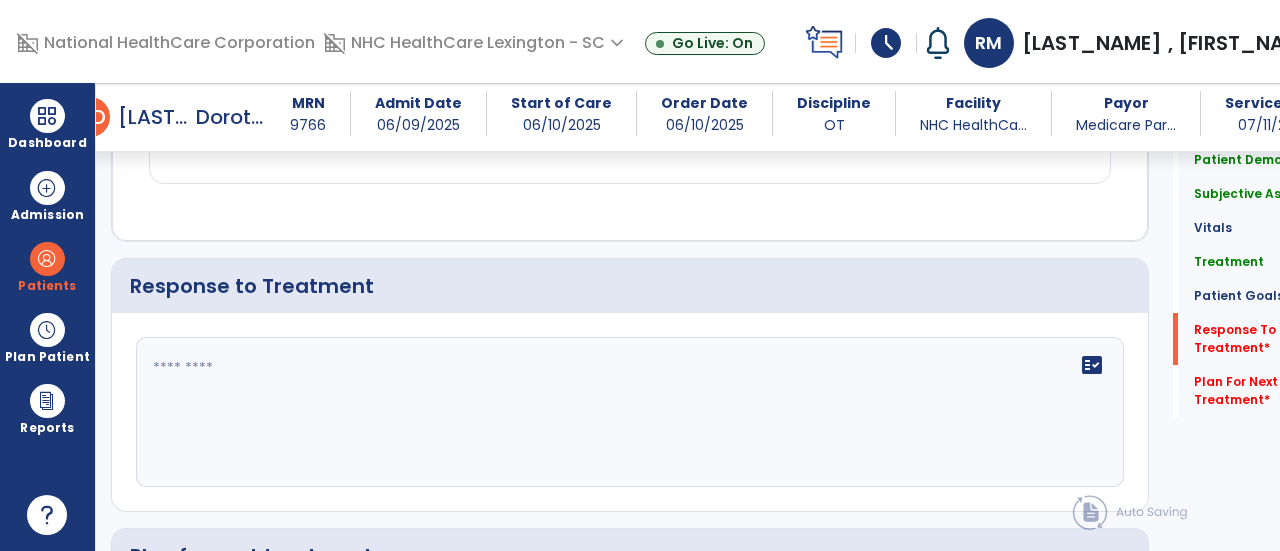 click on "fact_check" 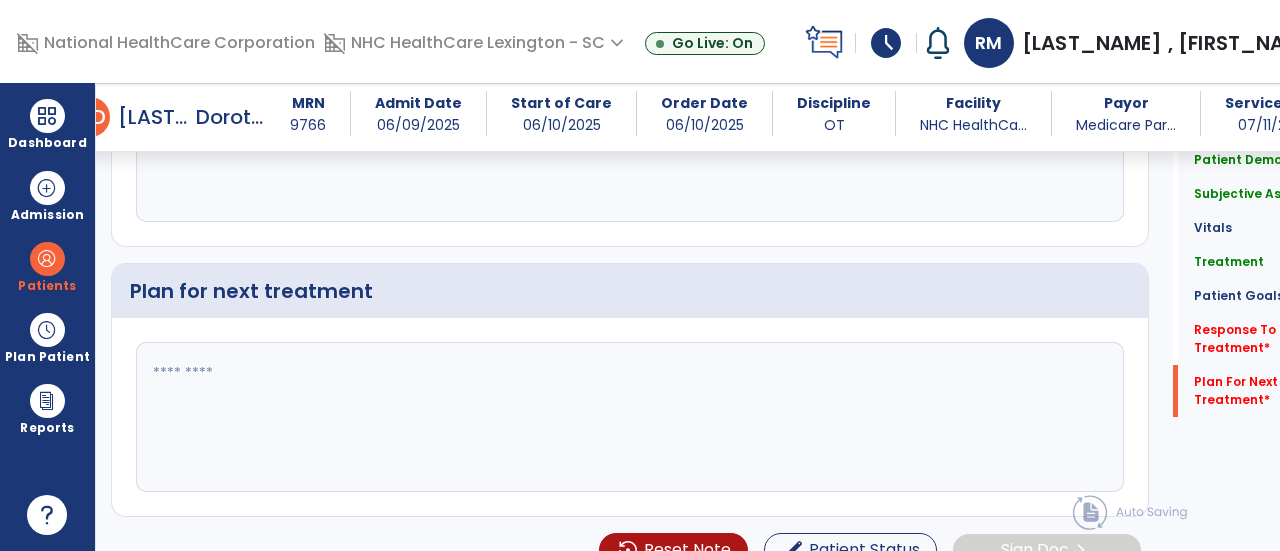 scroll, scrollTop: 2888, scrollLeft: 0, axis: vertical 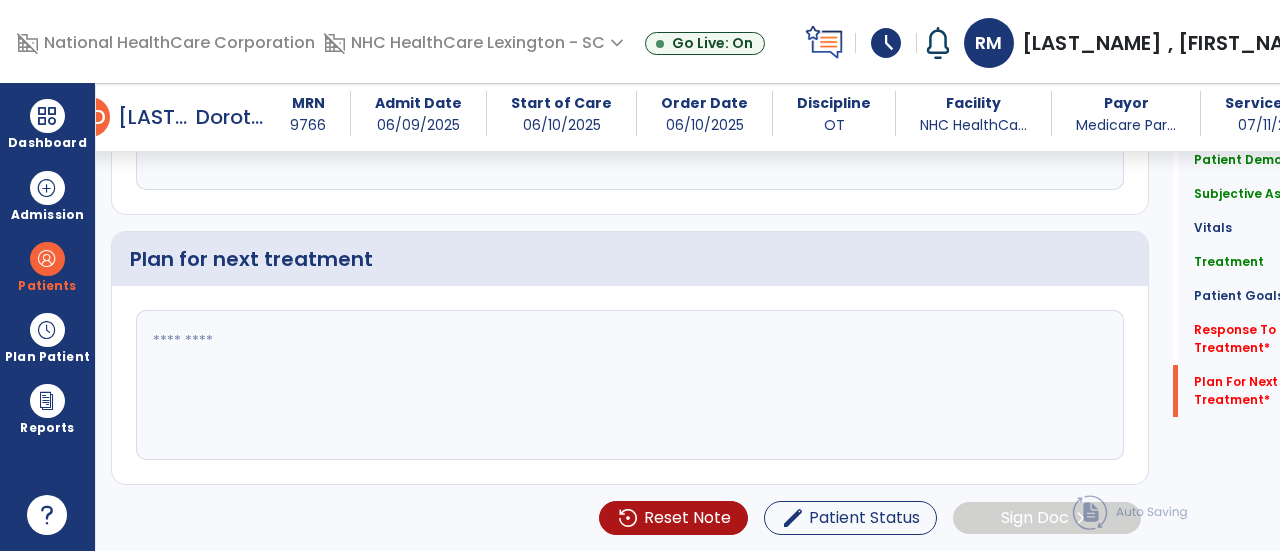 type on "****" 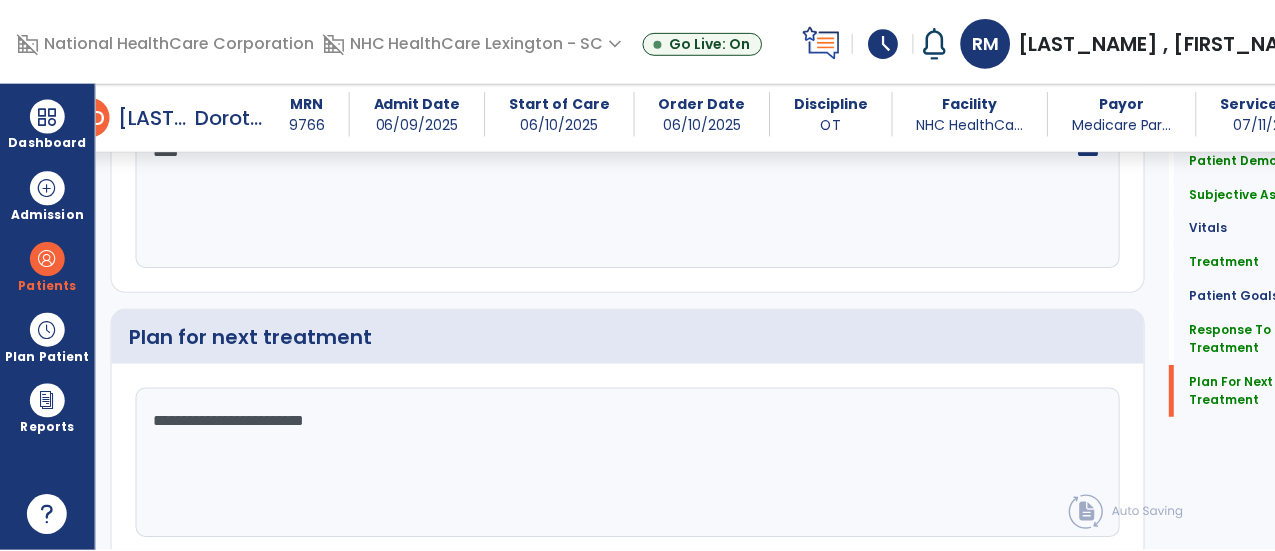 scroll, scrollTop: 2888, scrollLeft: 0, axis: vertical 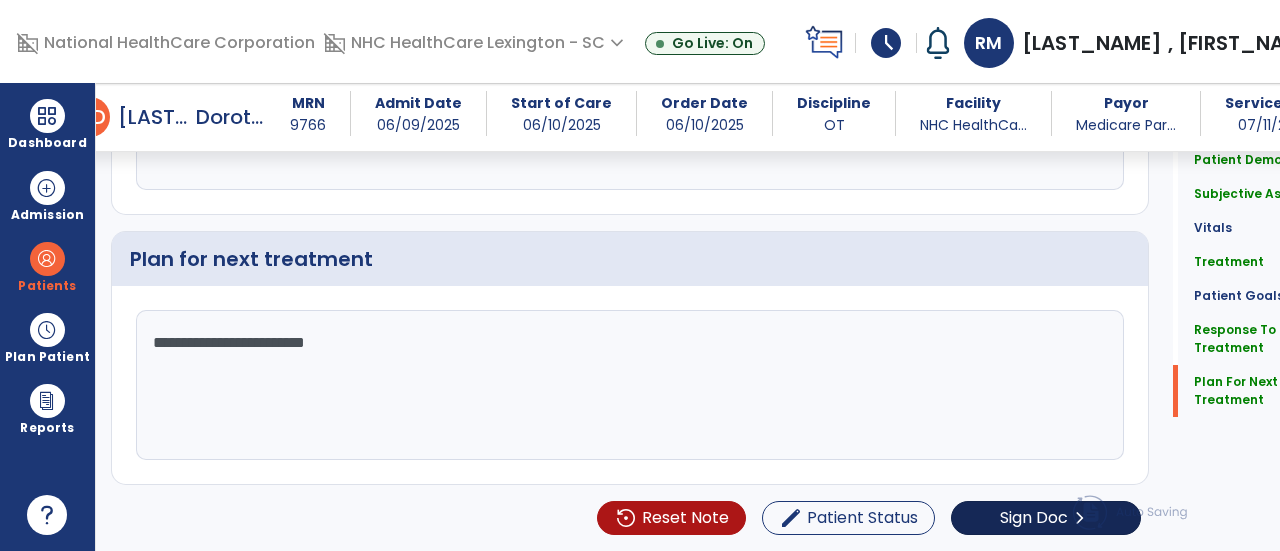 type on "**********" 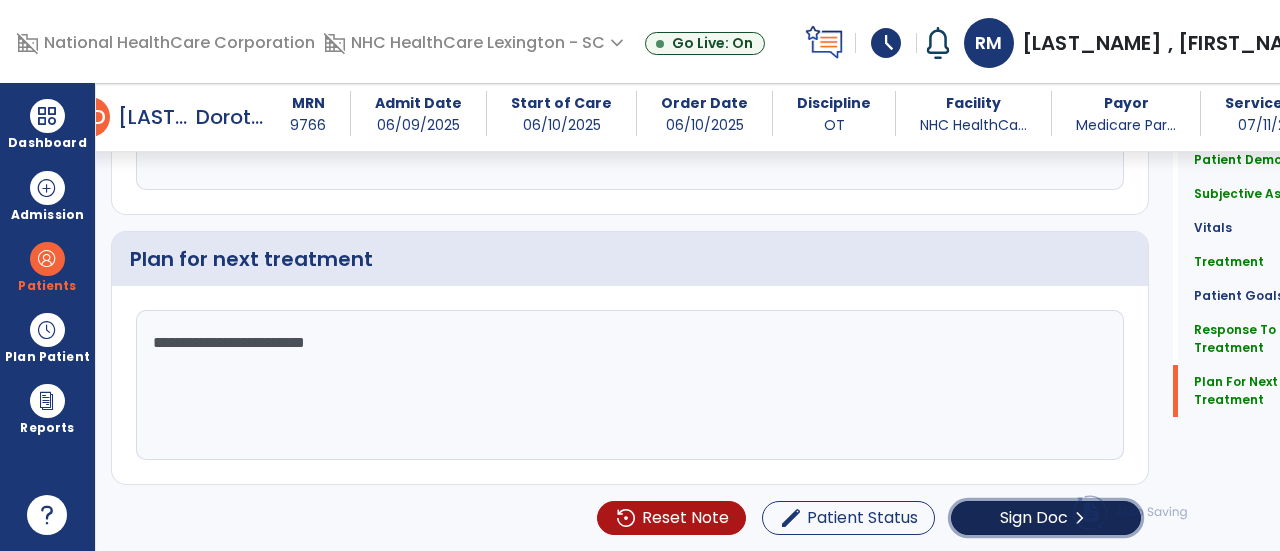 click on "Sign Doc" 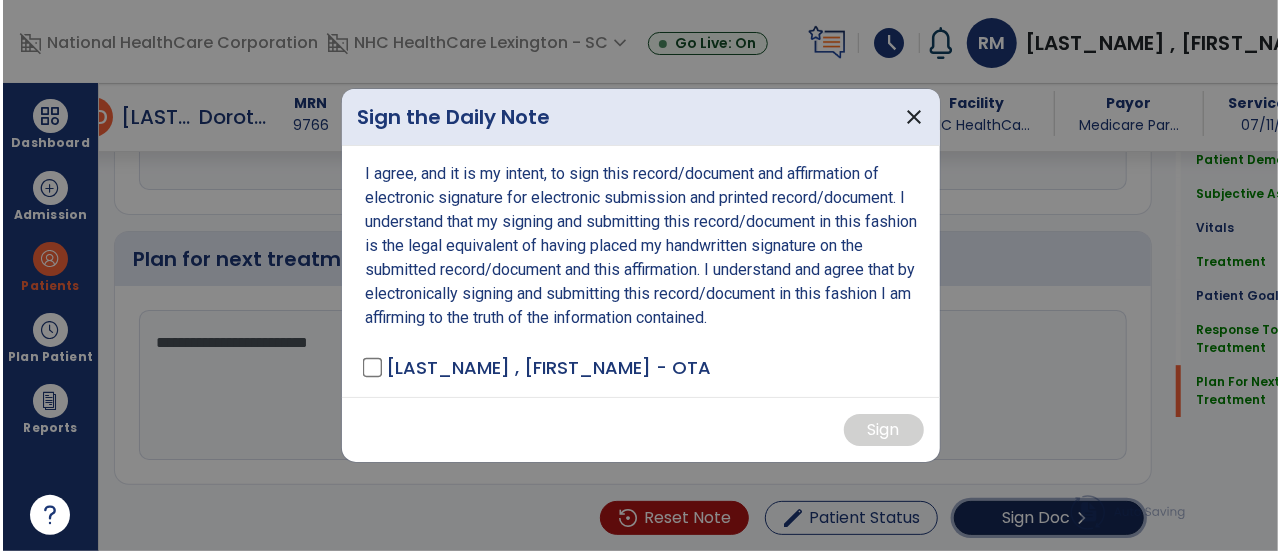 scroll, scrollTop: 2888, scrollLeft: 0, axis: vertical 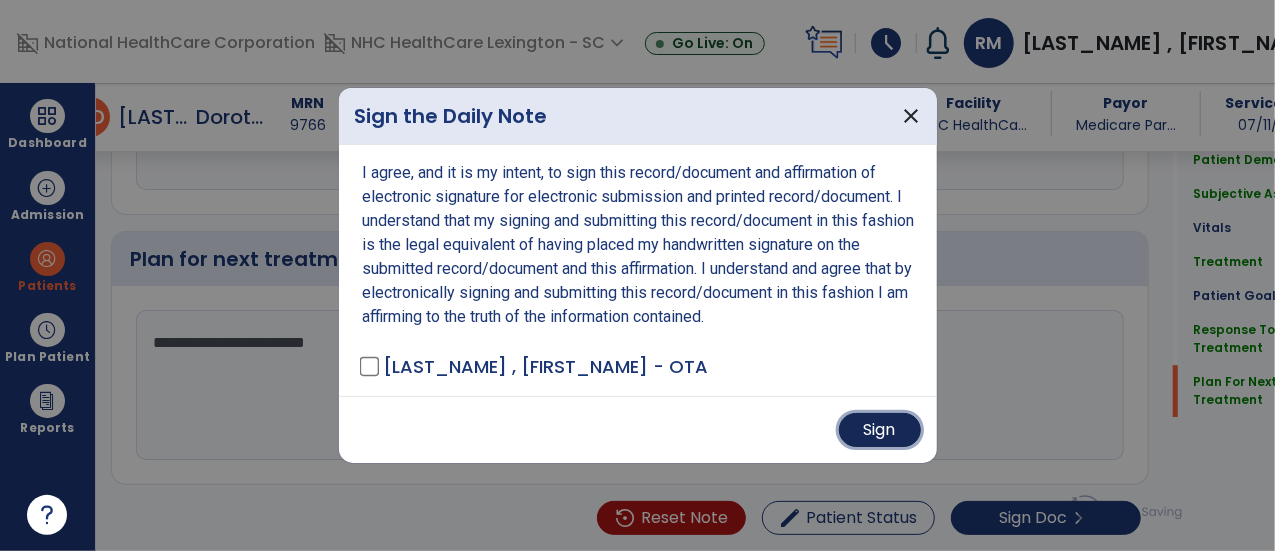 click on "Sign" at bounding box center (880, 430) 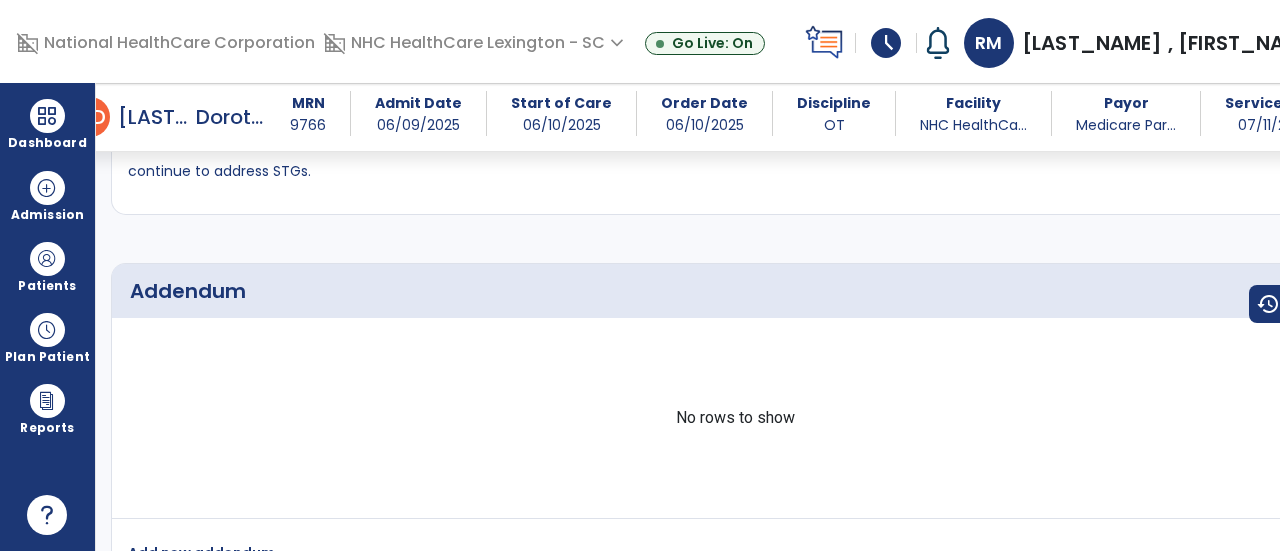 scroll, scrollTop: 3719, scrollLeft: 0, axis: vertical 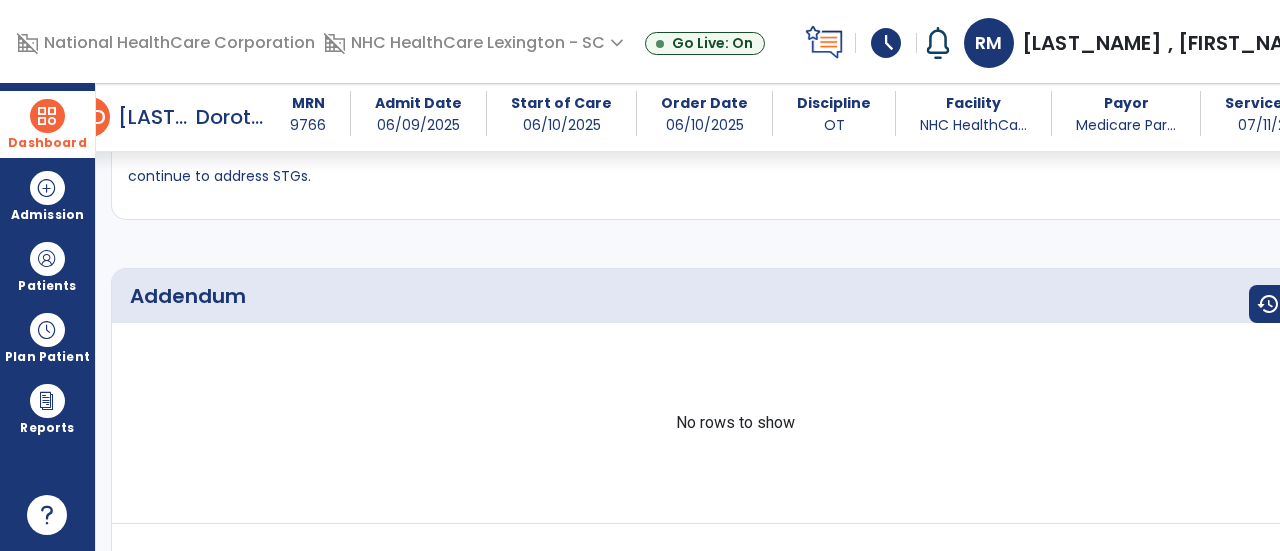 click at bounding box center [47, 116] 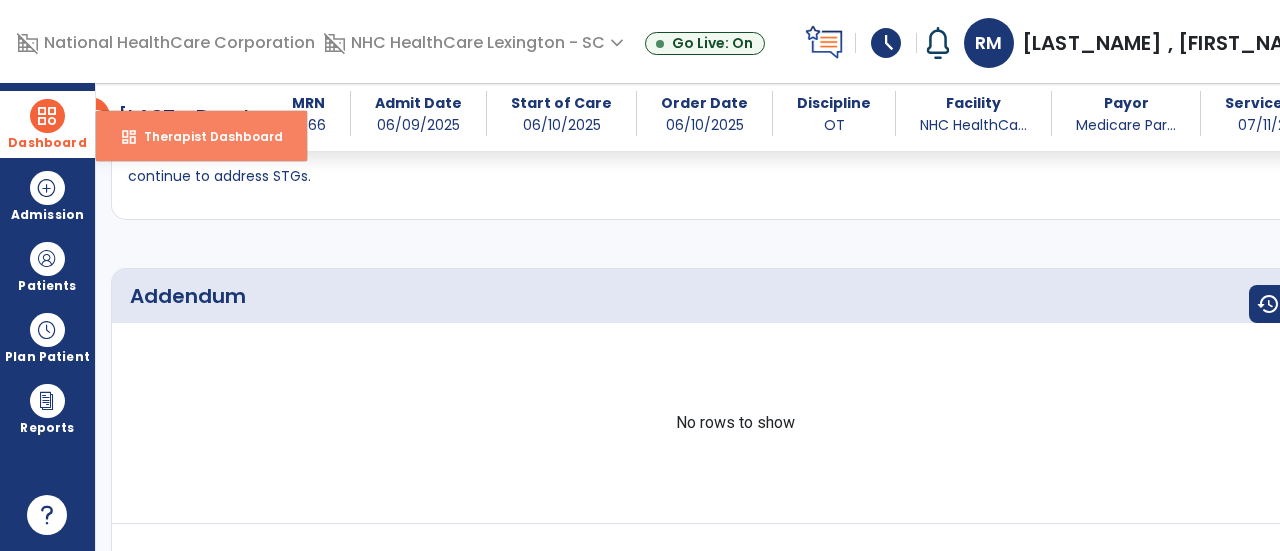 click on "Therapist Dashboard" at bounding box center [205, 136] 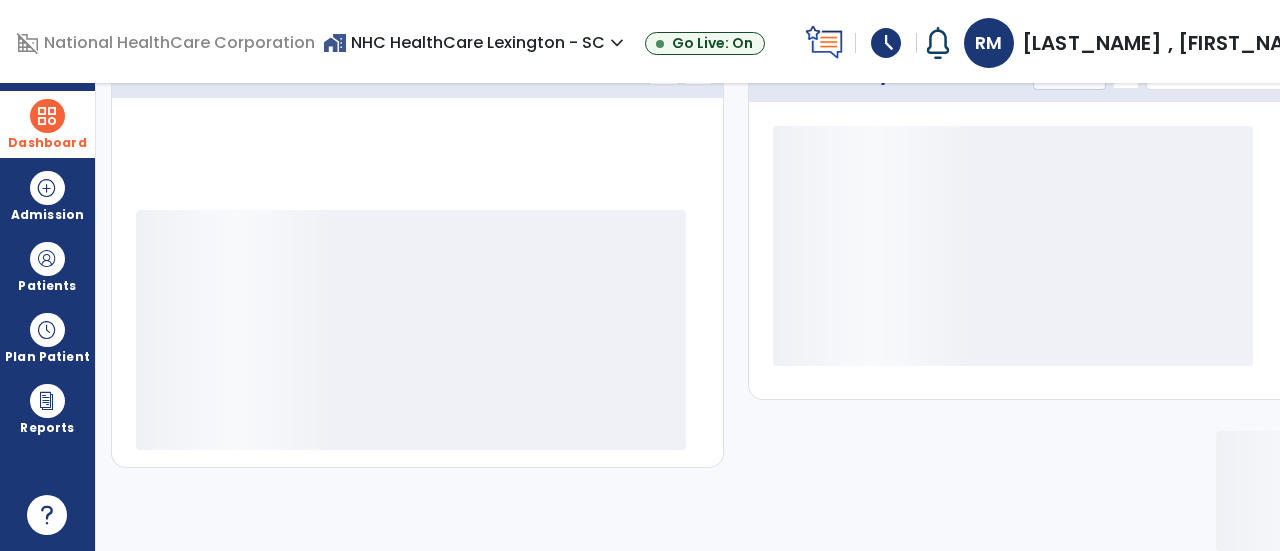 scroll, scrollTop: 320, scrollLeft: 0, axis: vertical 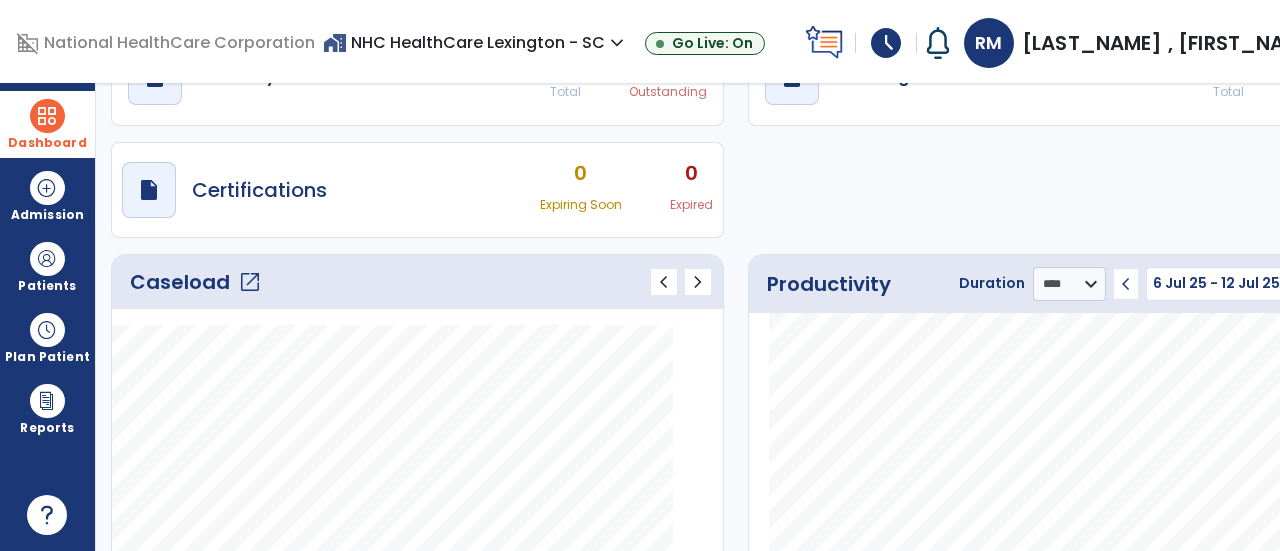 click on "open_in_new" 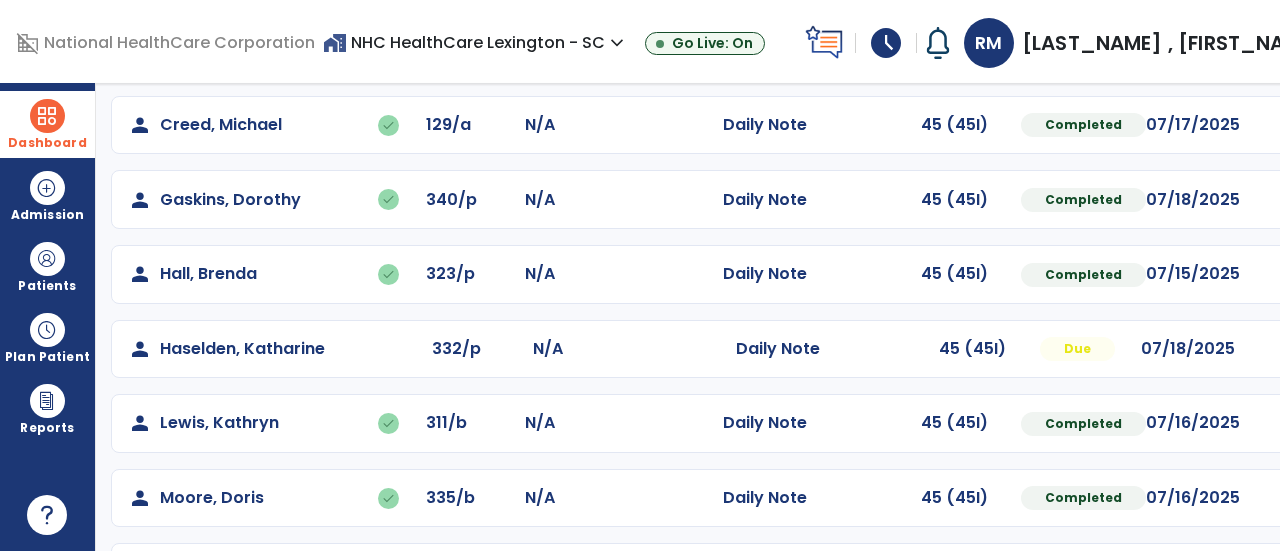 scroll, scrollTop: 407, scrollLeft: 0, axis: vertical 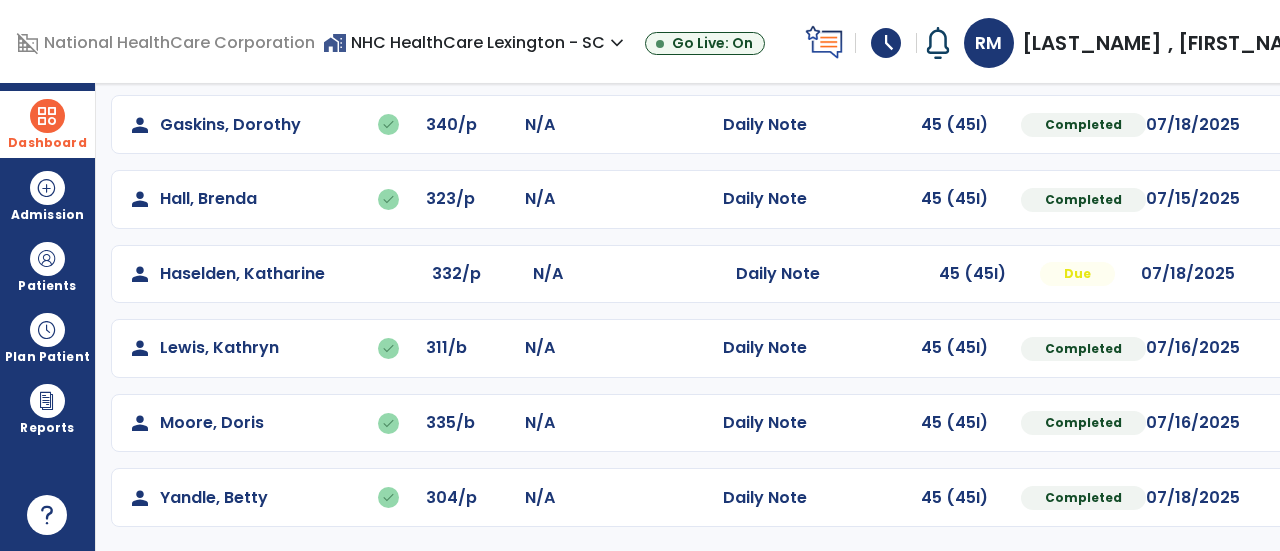 click at bounding box center [1302, -99] 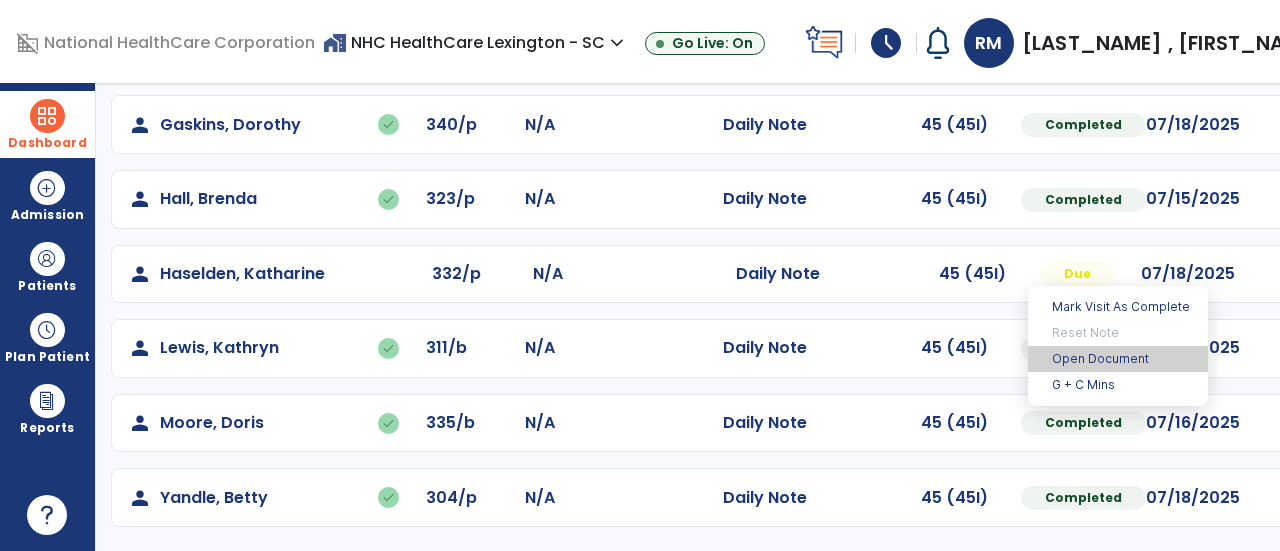 click on "Open Document" at bounding box center [1118, 359] 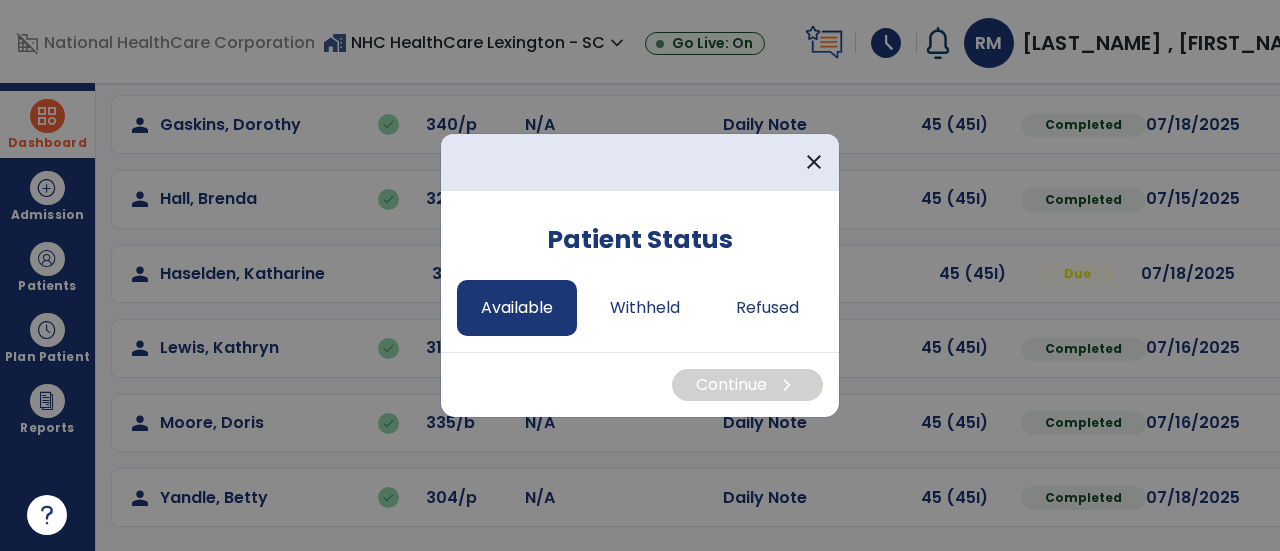 click on "Available" at bounding box center (517, 308) 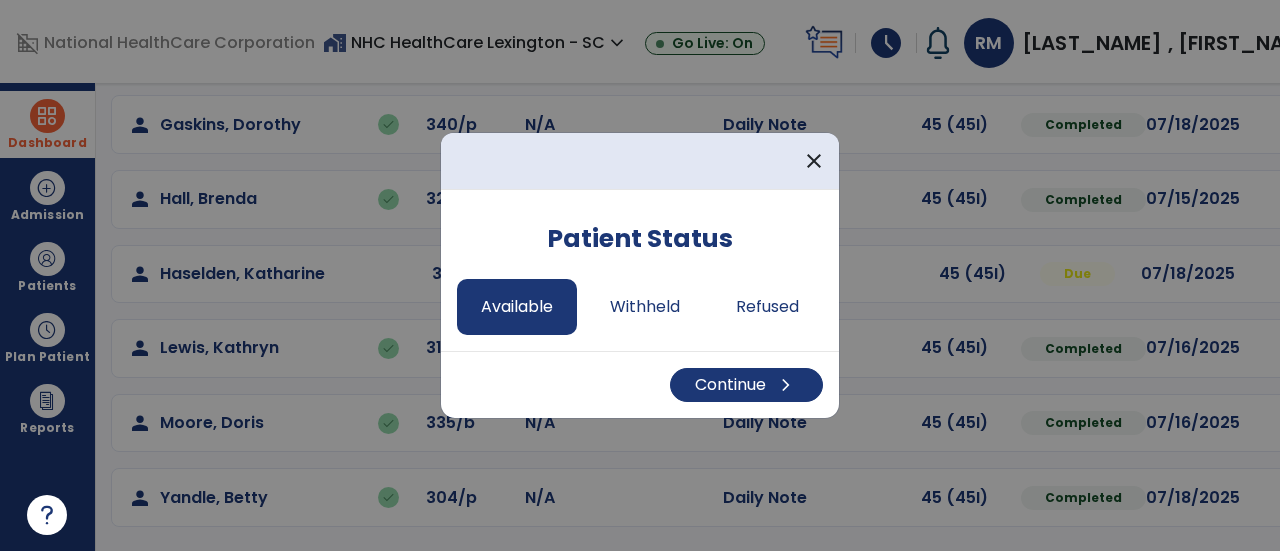 click at bounding box center (640, 275) 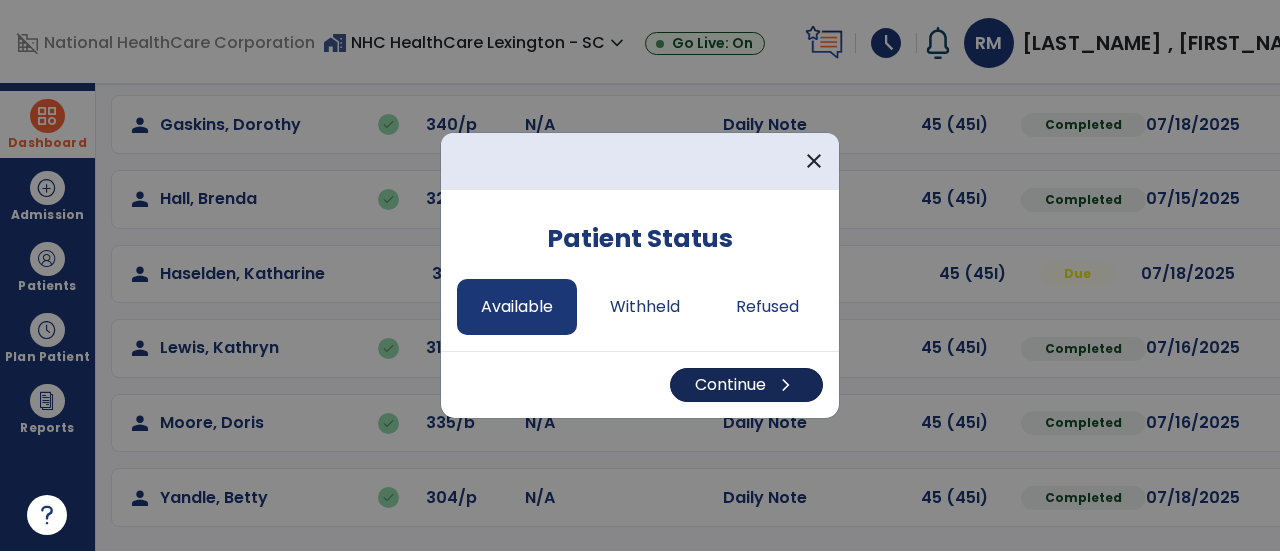 click on "Continue   chevron_right" at bounding box center [746, 385] 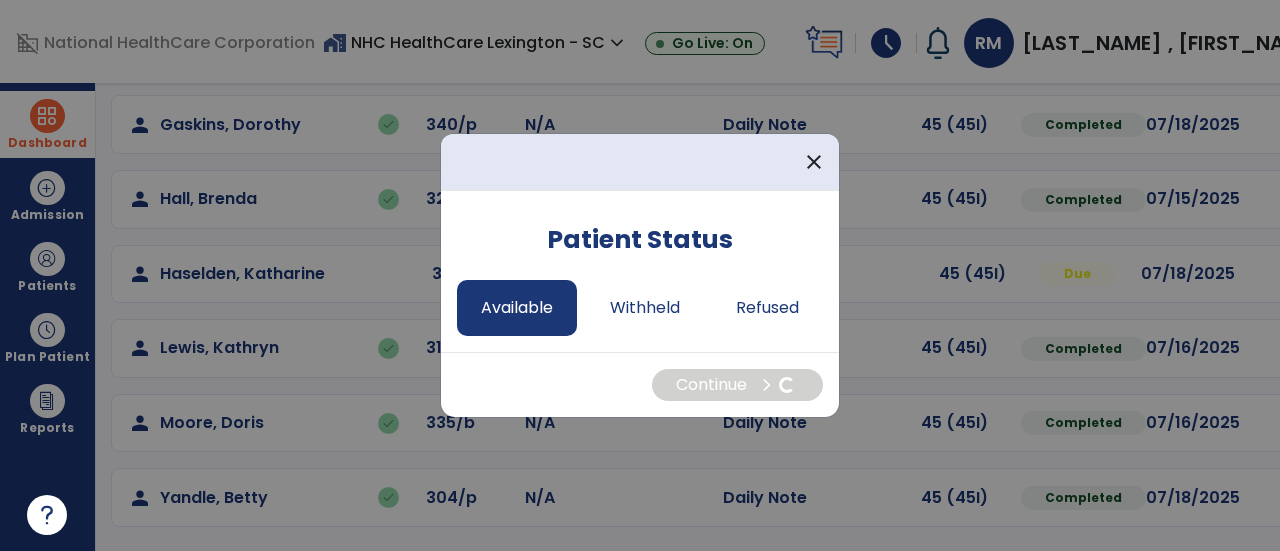 select on "*" 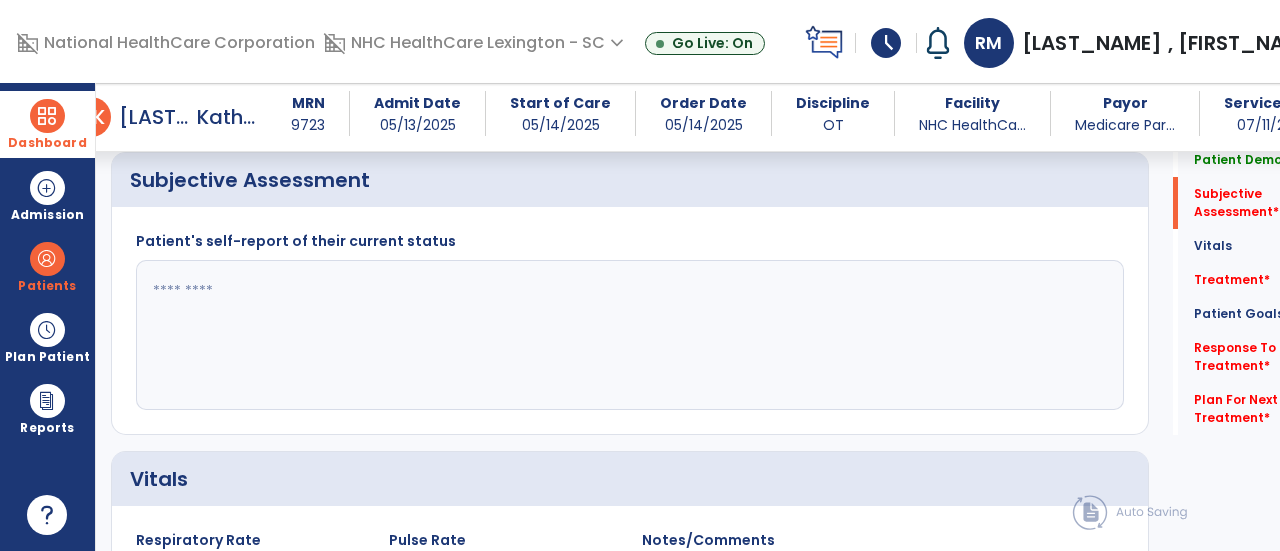 scroll, scrollTop: 576, scrollLeft: 0, axis: vertical 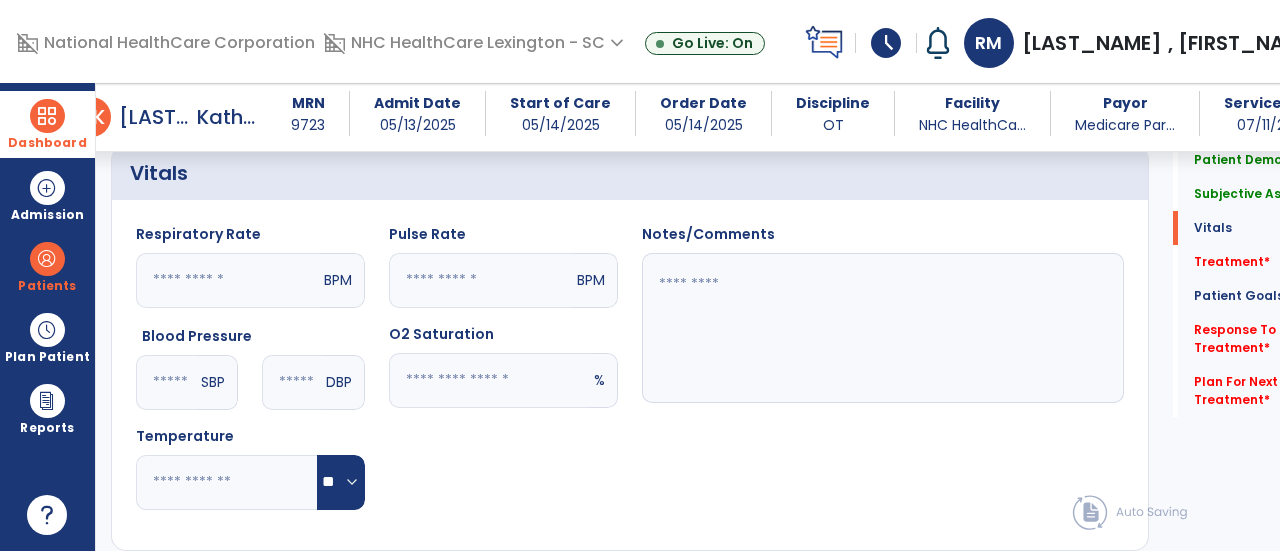 type on "**********" 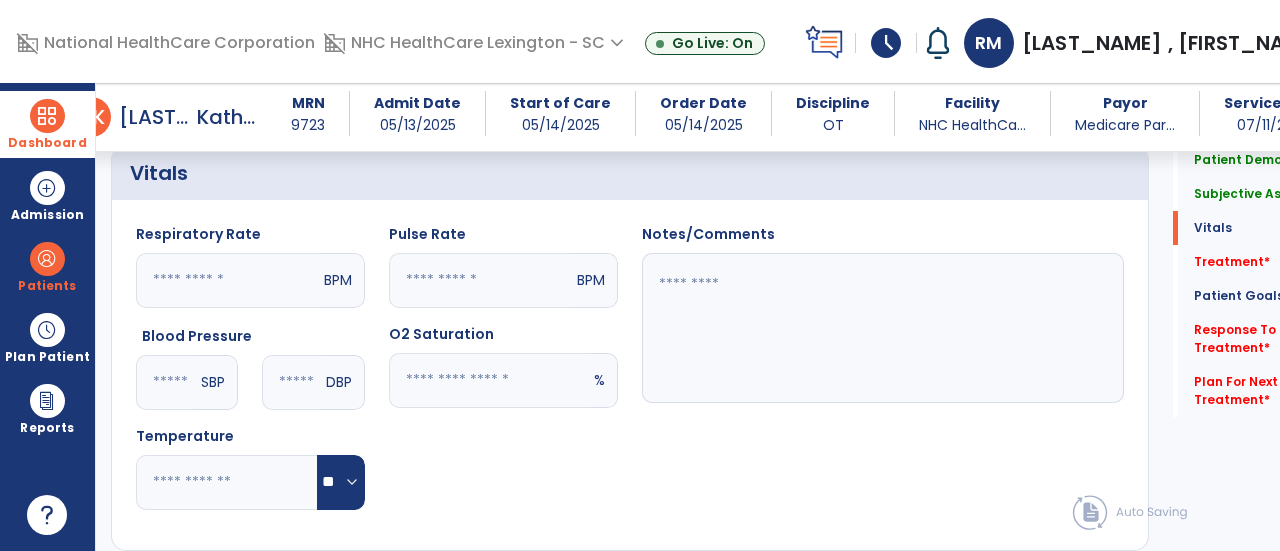 click 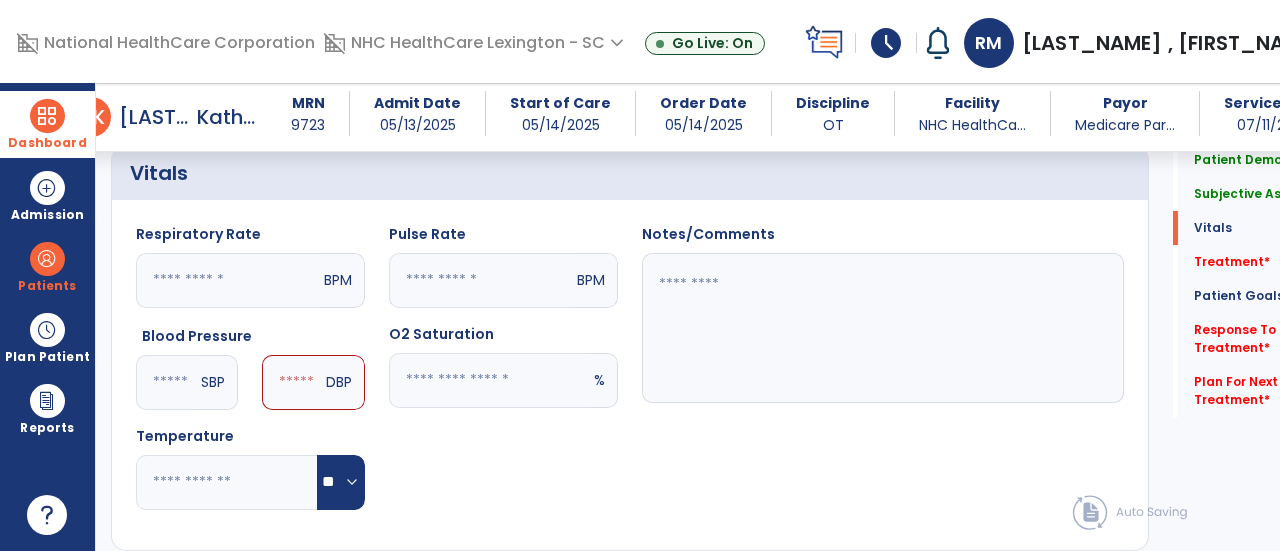 type on "***" 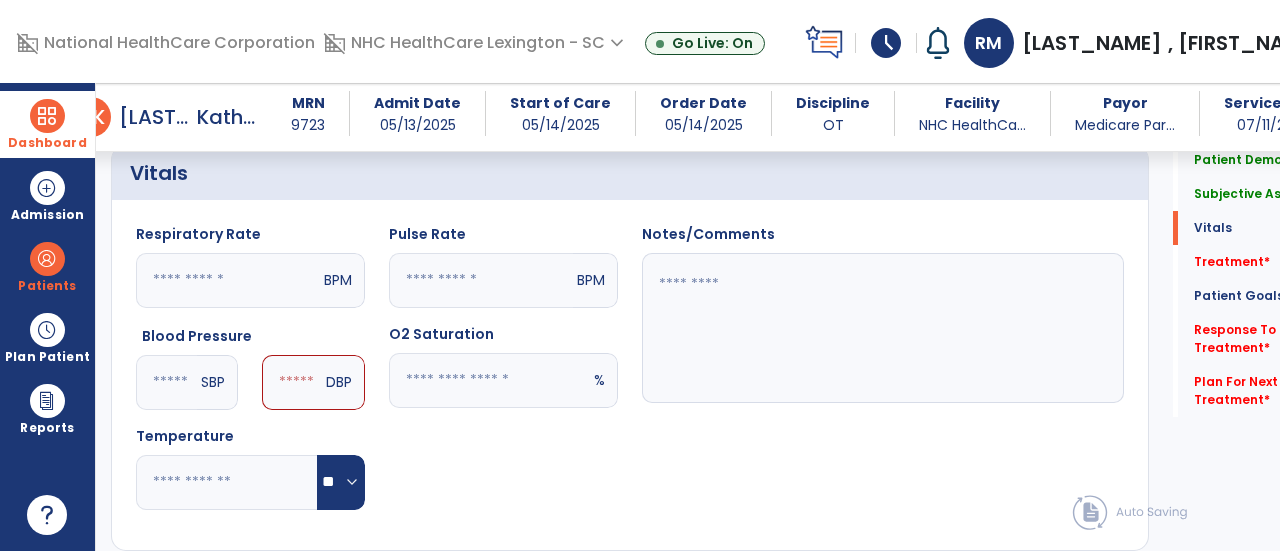 click 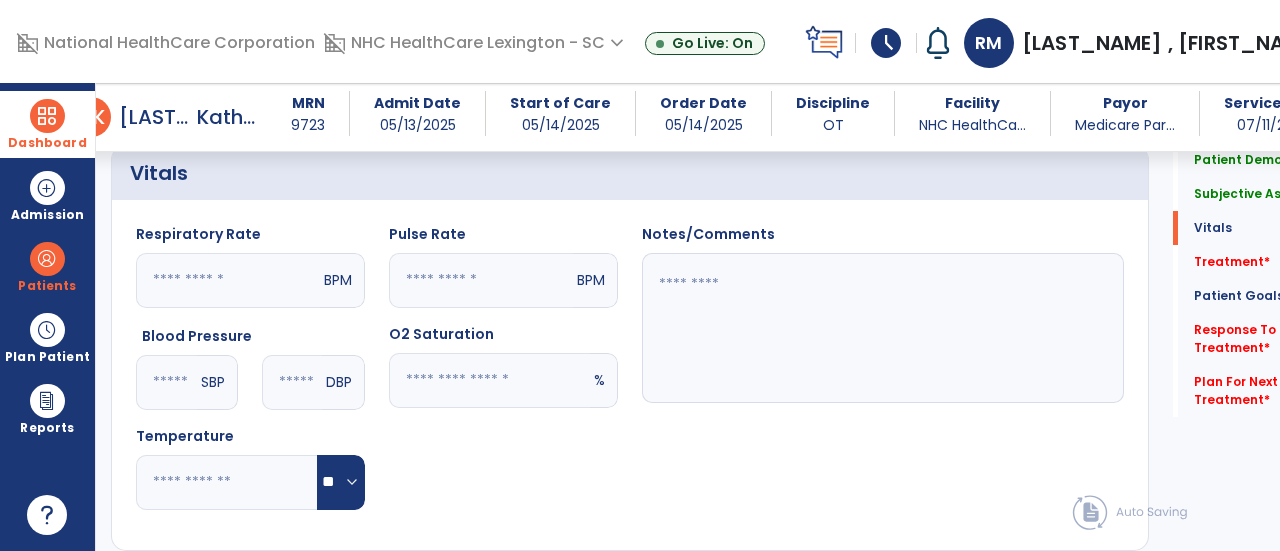 type on "**" 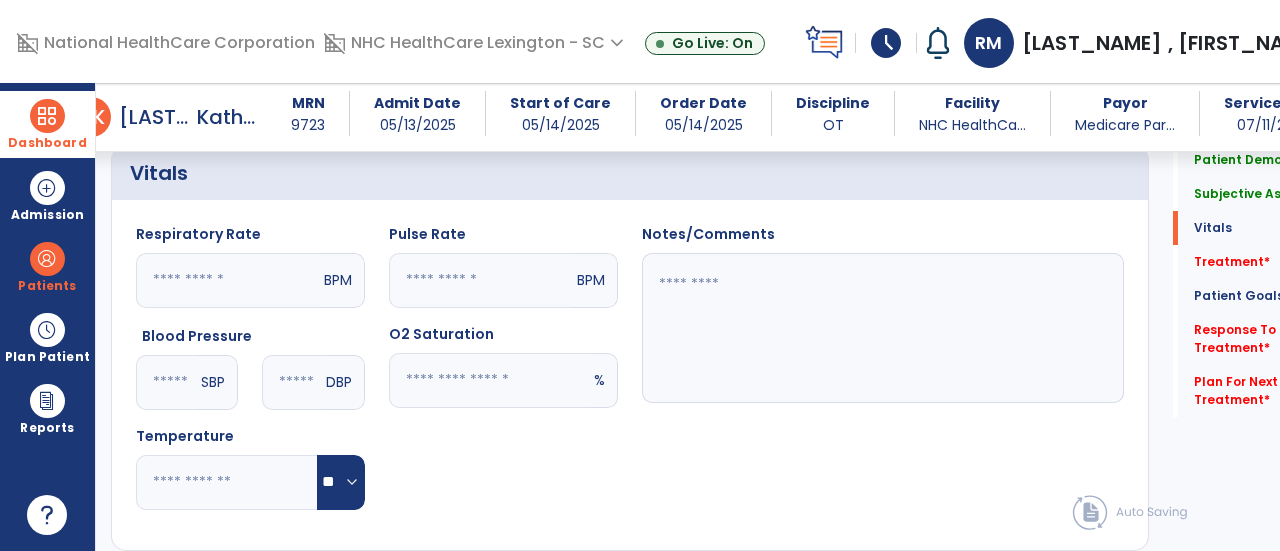 click 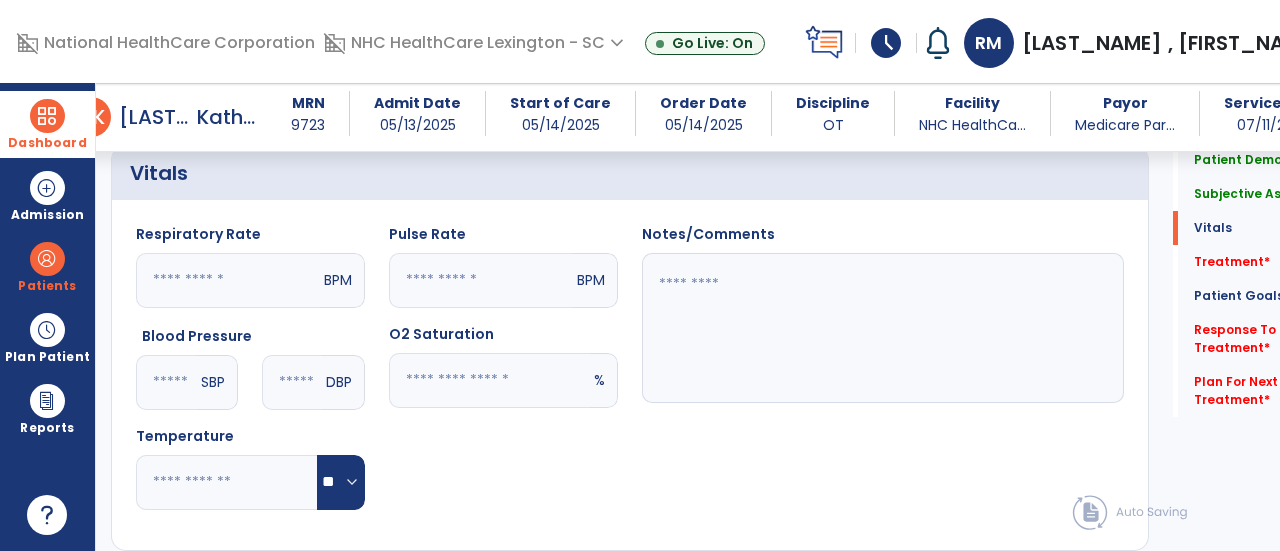 click 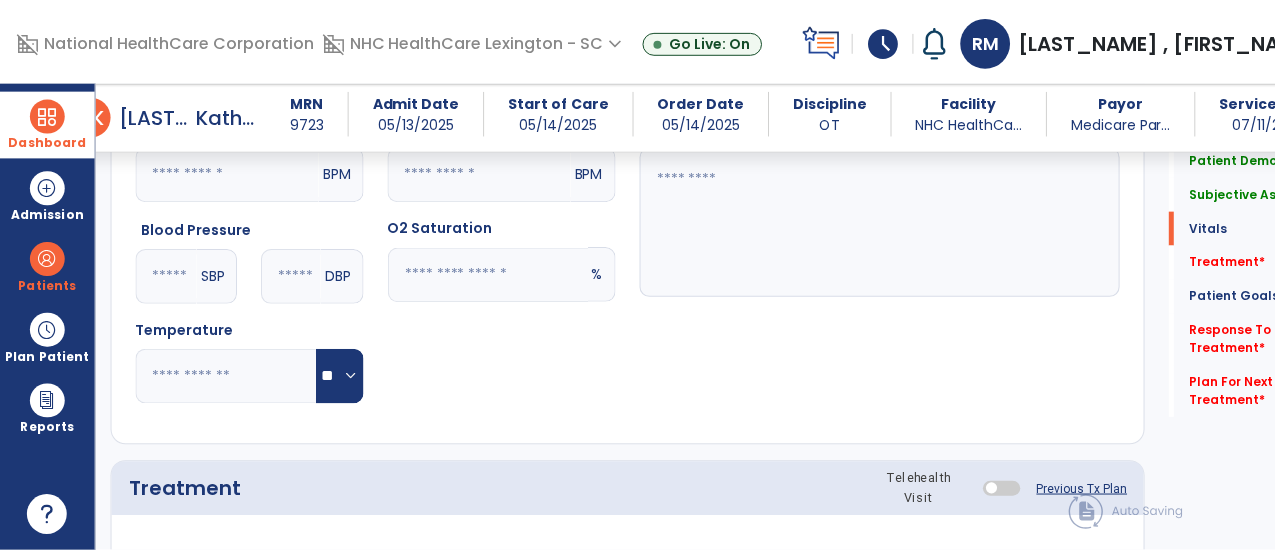 scroll, scrollTop: 1084, scrollLeft: 0, axis: vertical 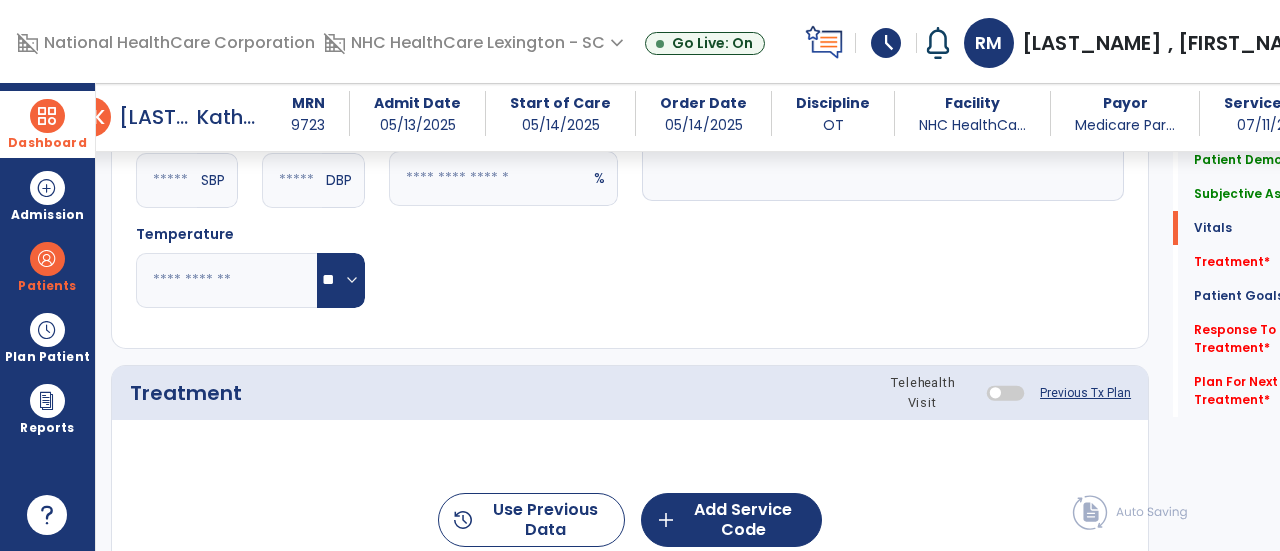 type on "**" 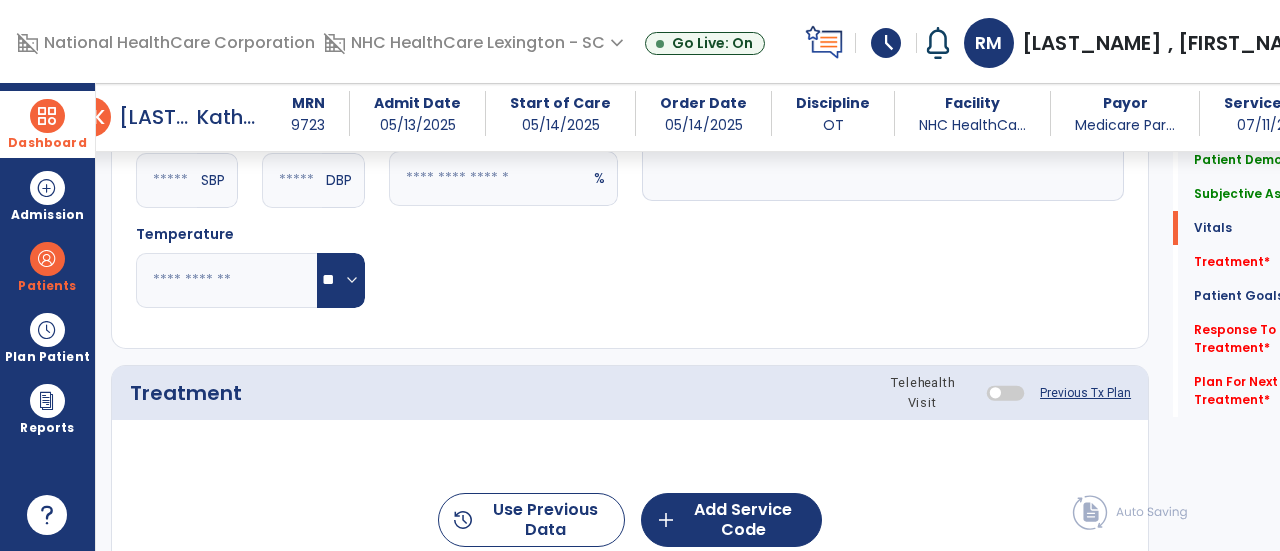 click on "history  Use Previous Data  add  Add Service Code" 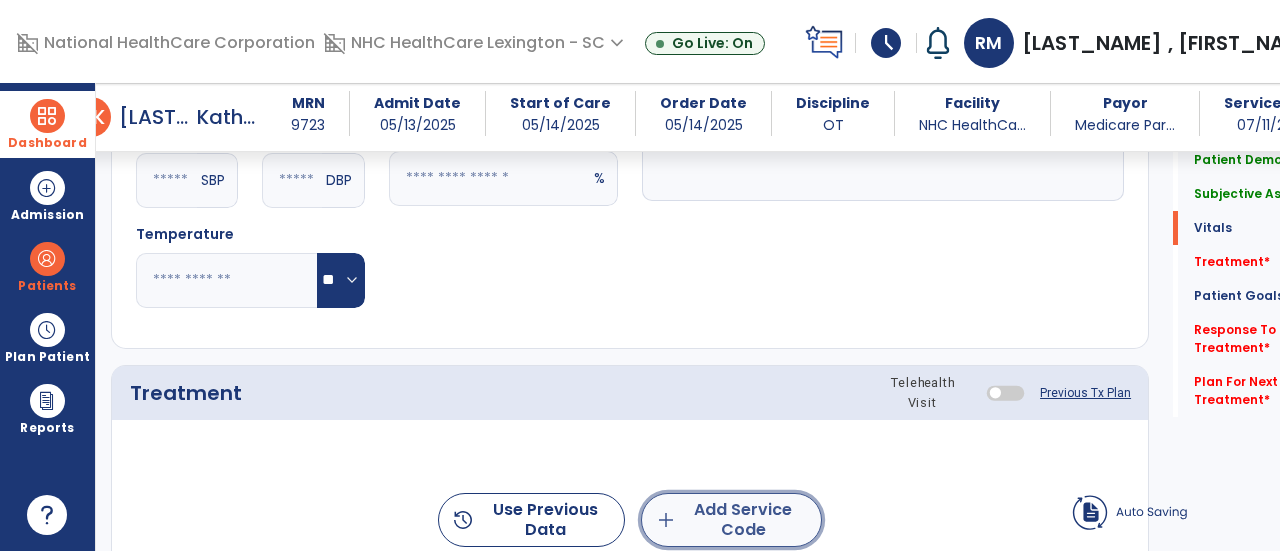 click on "add  Add Service Code" 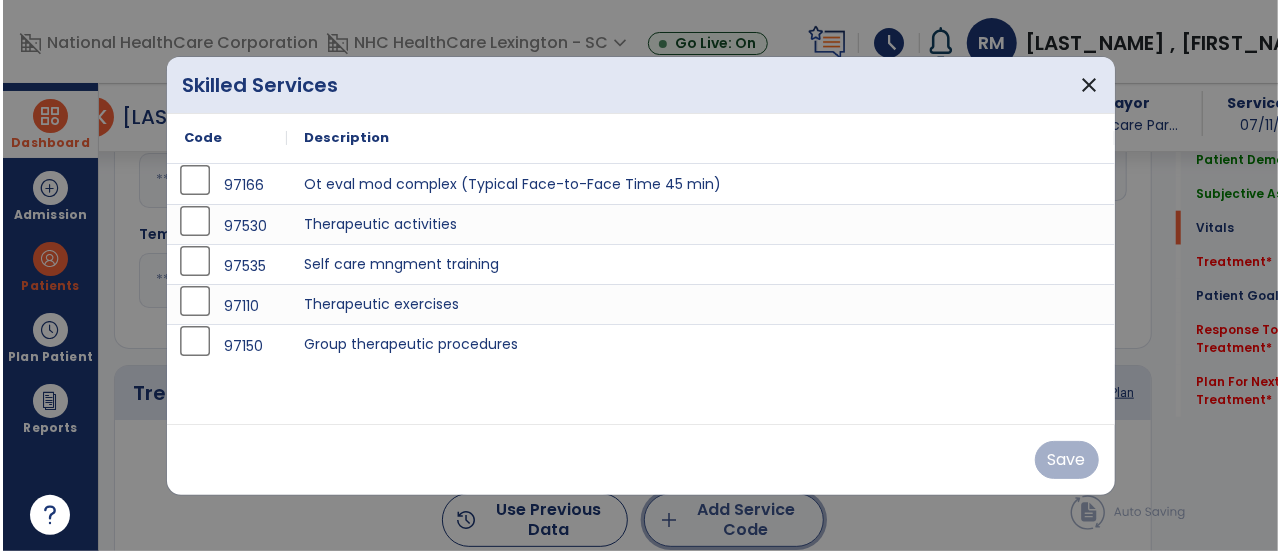 scroll, scrollTop: 1084, scrollLeft: 0, axis: vertical 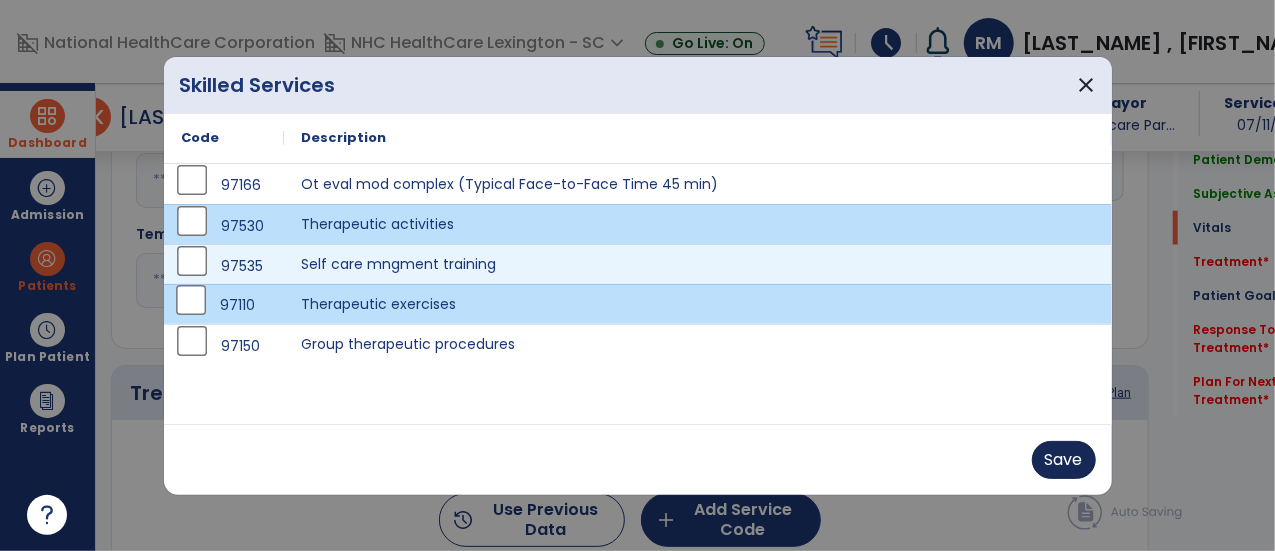 click on "Save" at bounding box center (1064, 460) 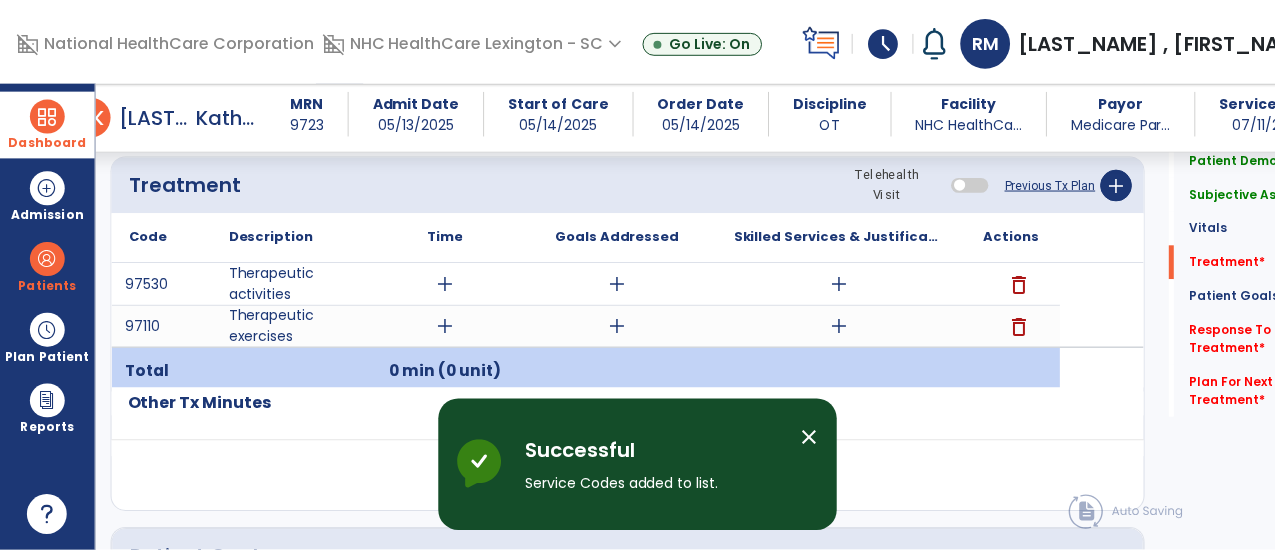 scroll, scrollTop: 1317, scrollLeft: 0, axis: vertical 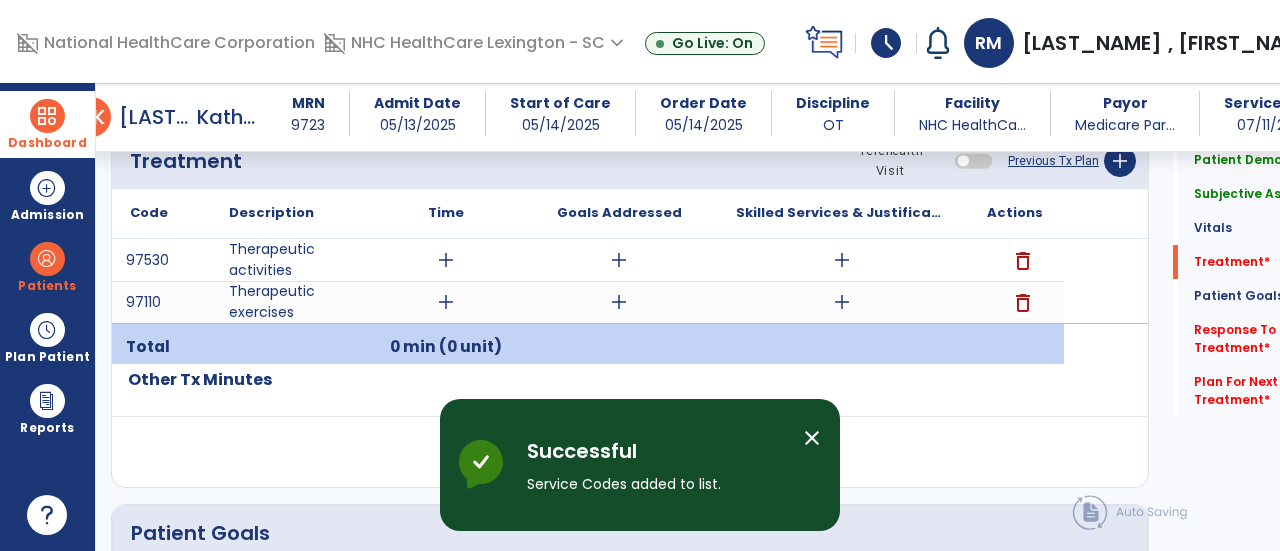 click on "add" at bounding box center [446, 260] 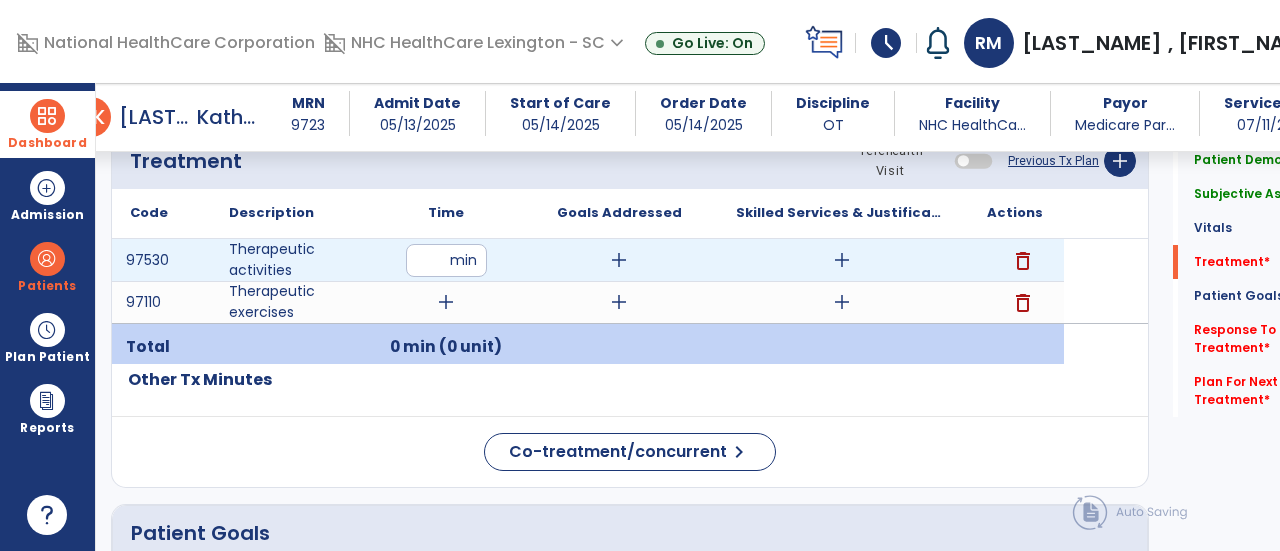 type on "**" 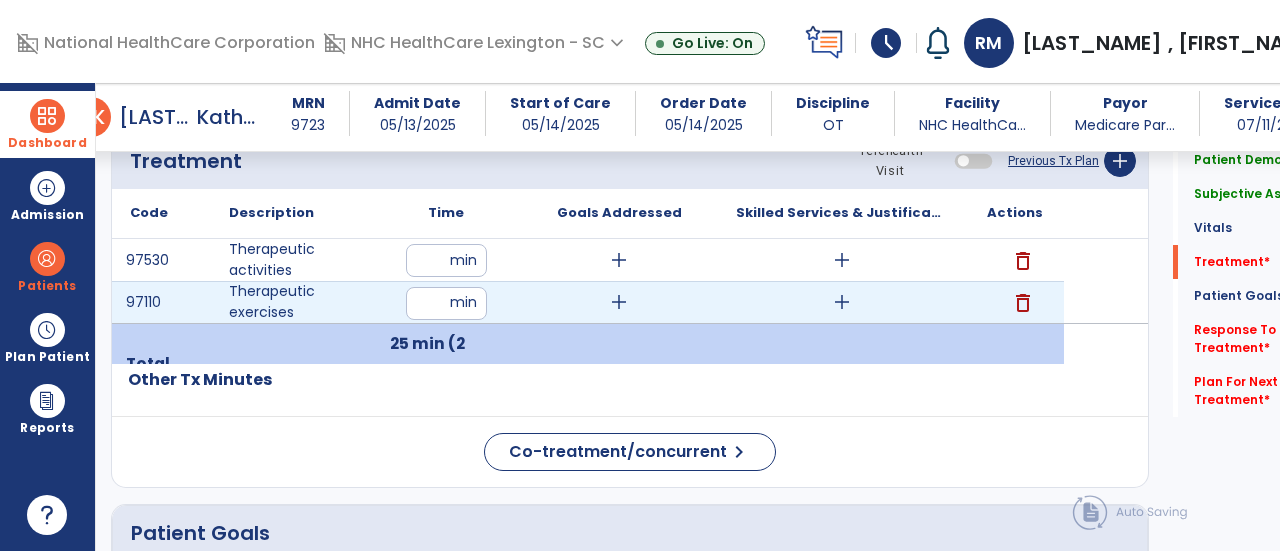 type on "**" 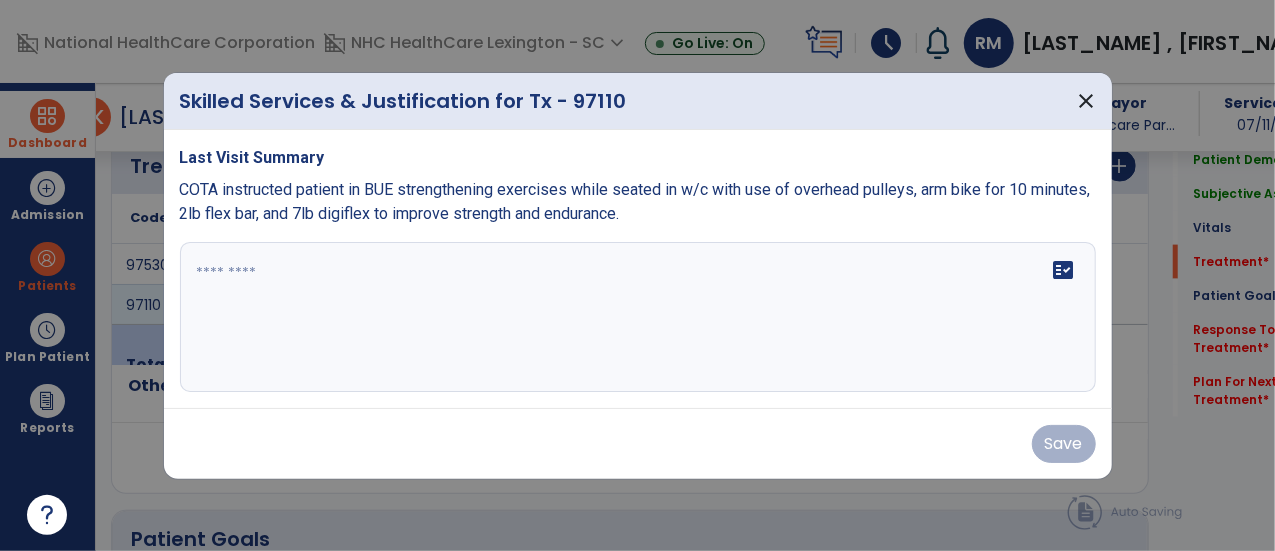 scroll, scrollTop: 1317, scrollLeft: 0, axis: vertical 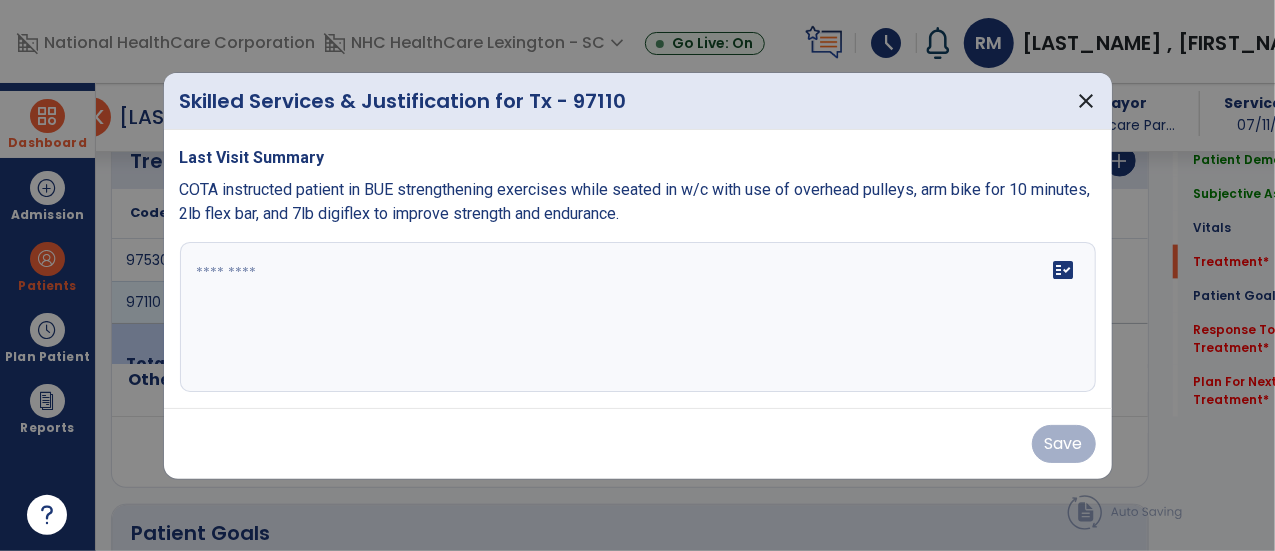click on "fact_check" at bounding box center [638, 317] 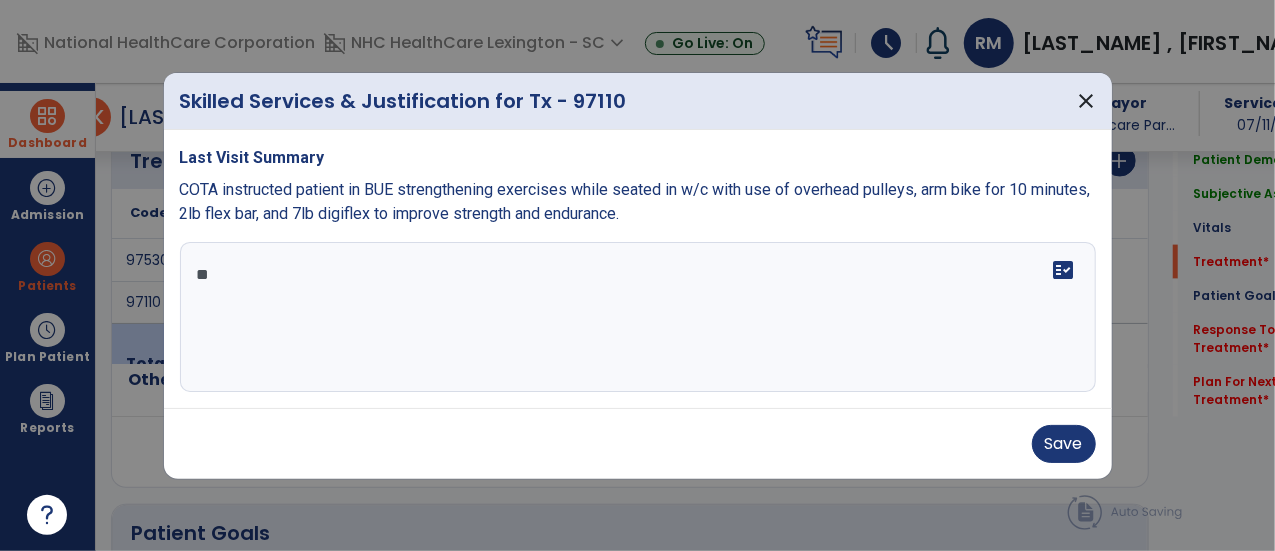 type on "*" 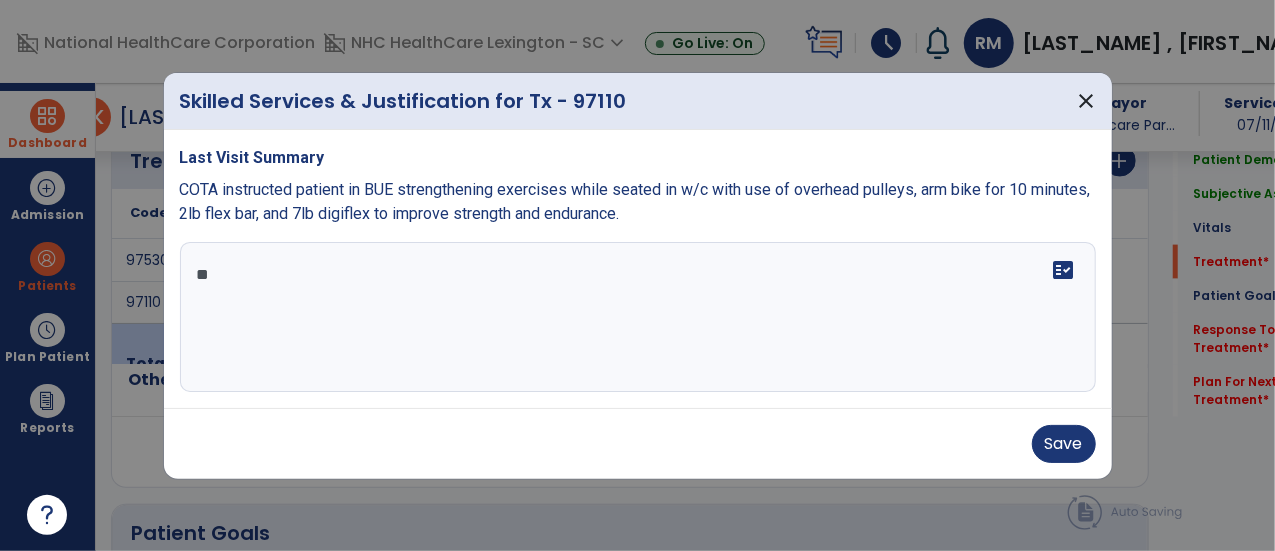 type on "*" 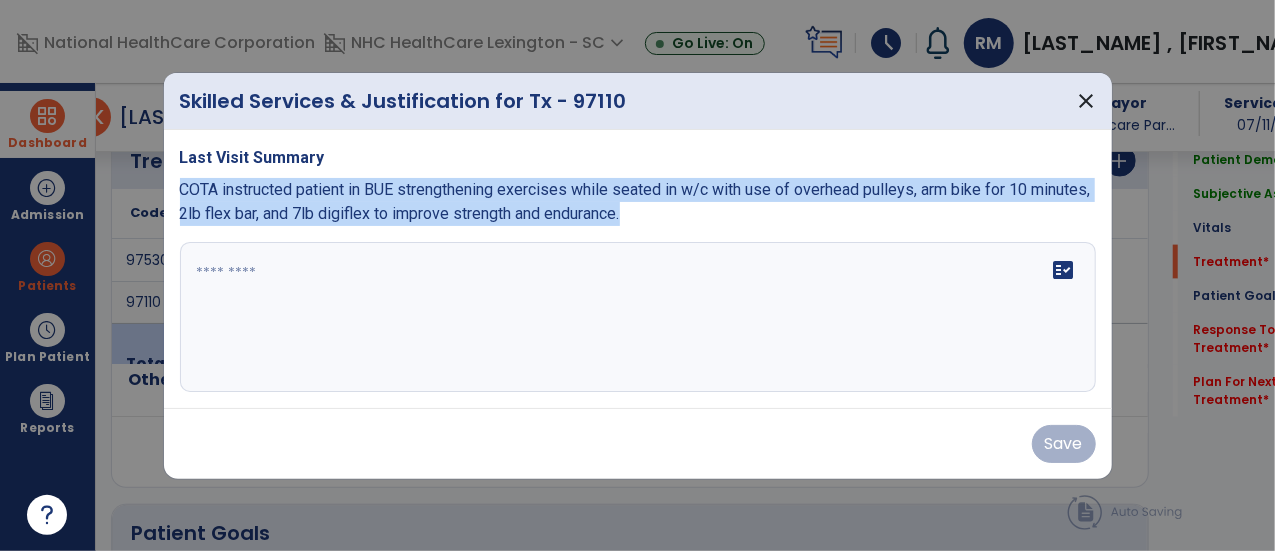 drag, startPoint x: 179, startPoint y: 187, endPoint x: 740, endPoint y: 241, distance: 563.59296 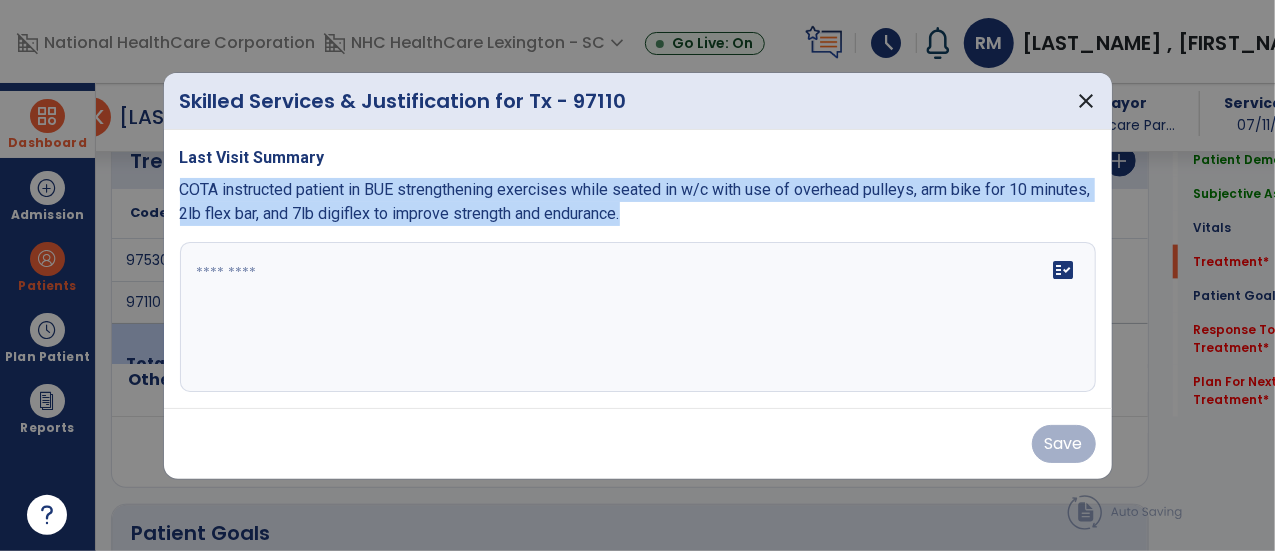 click on "Last Visit Summary COTA instructed patient in BUE strengthening exercises while seated in w/c with use of overhead pulleys, arm bike for 10 minutes, 2lb flex bar, and 7lb digiflex to improve strength and endurance.   fact_check" at bounding box center [638, 269] 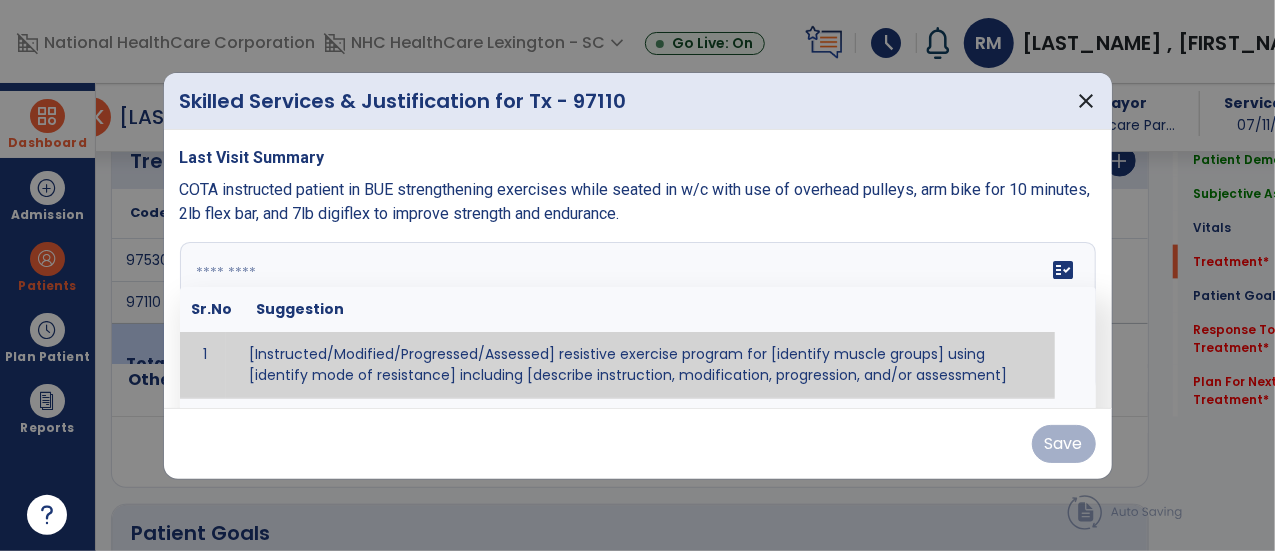 paste on "**********" 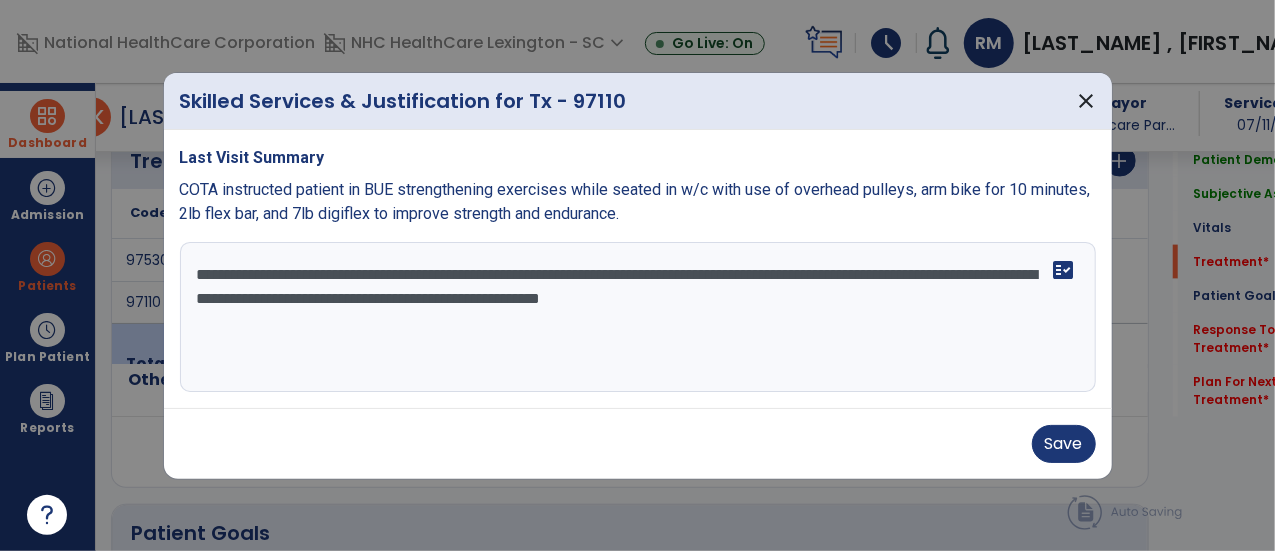 click on "**********" at bounding box center [638, 317] 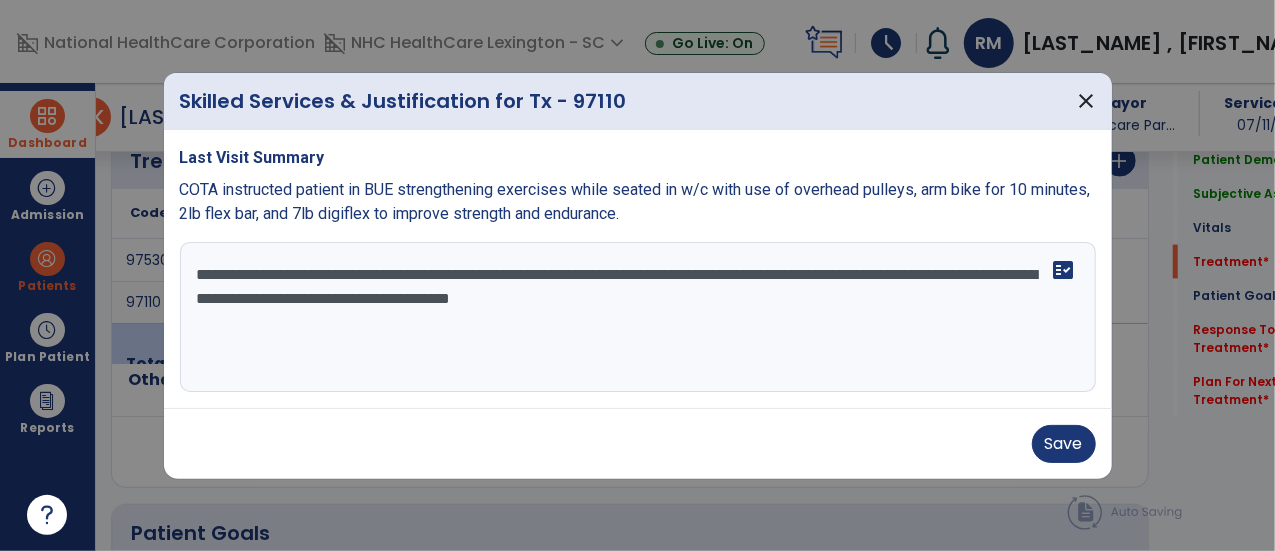 click on "**********" at bounding box center [638, 317] 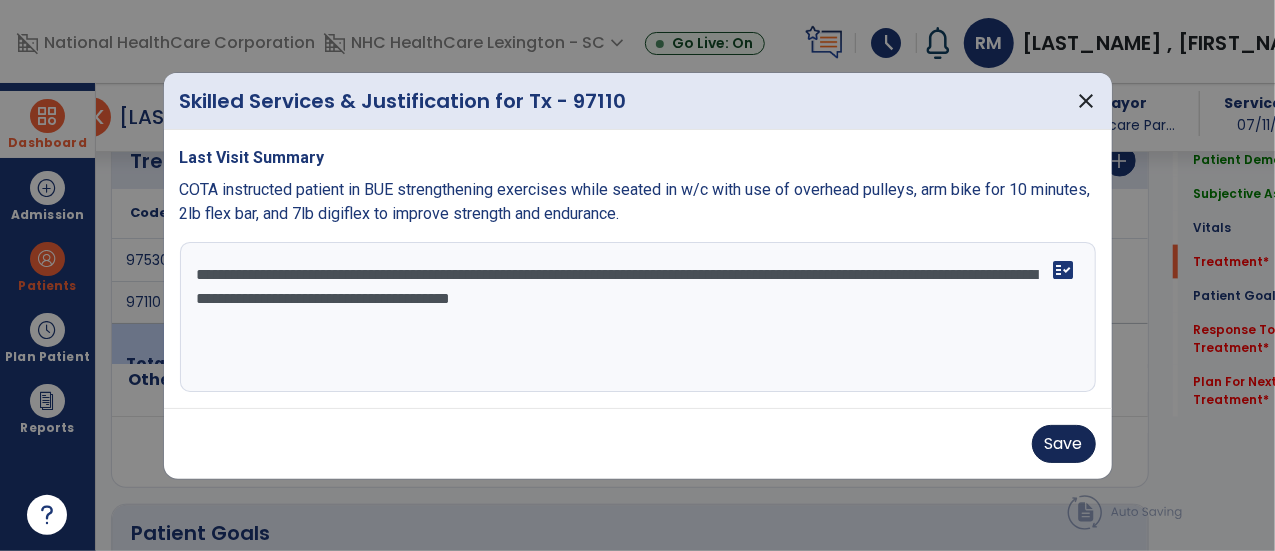 type on "**********" 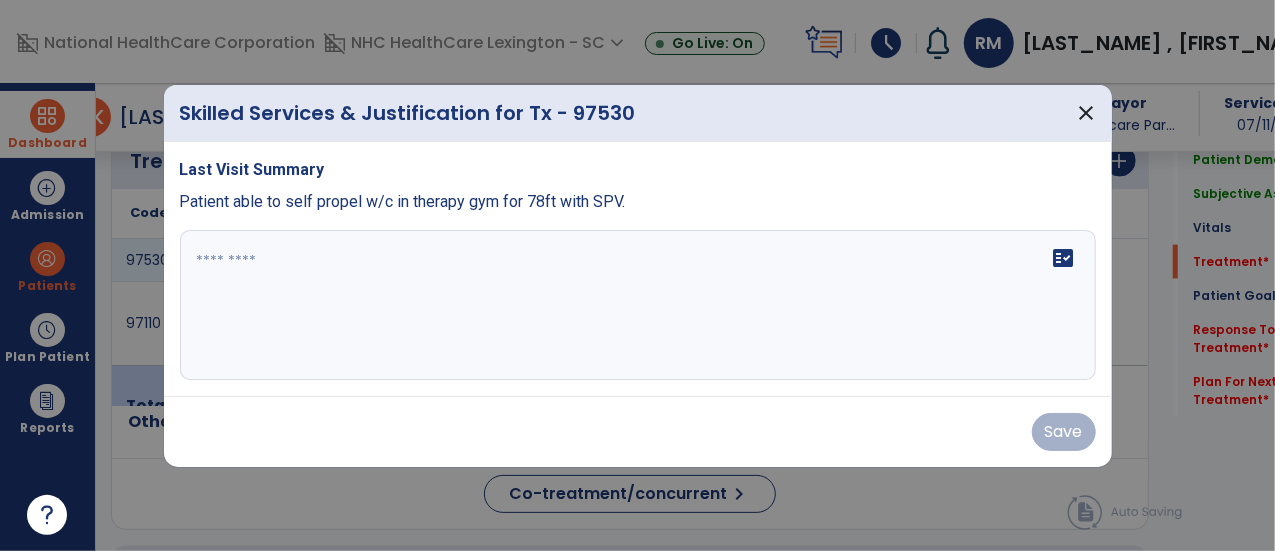 click at bounding box center (638, 305) 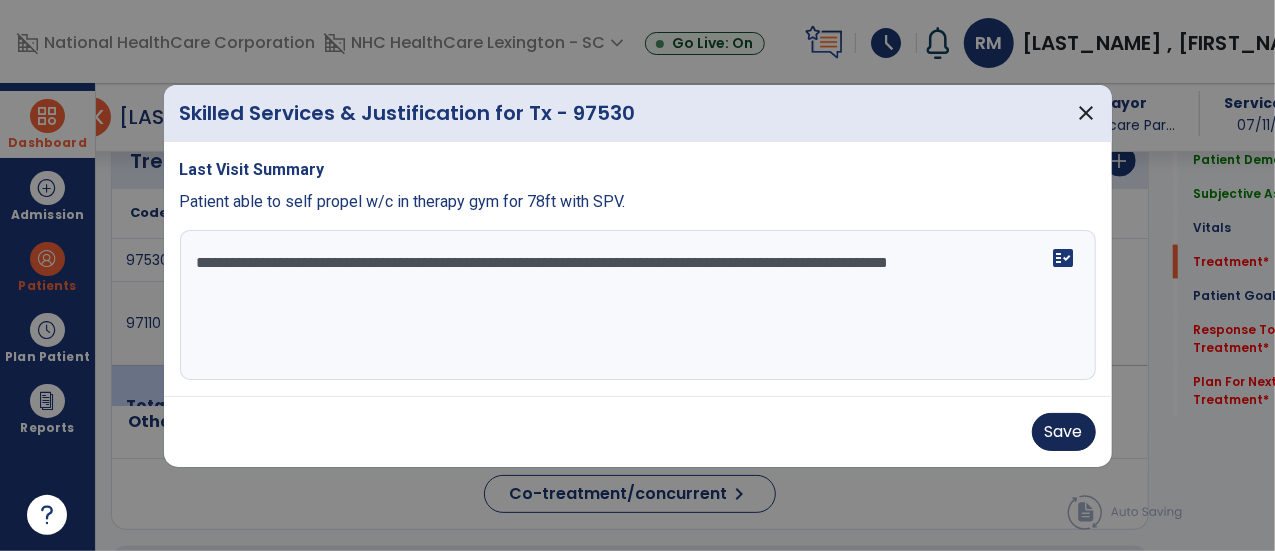 type on "**********" 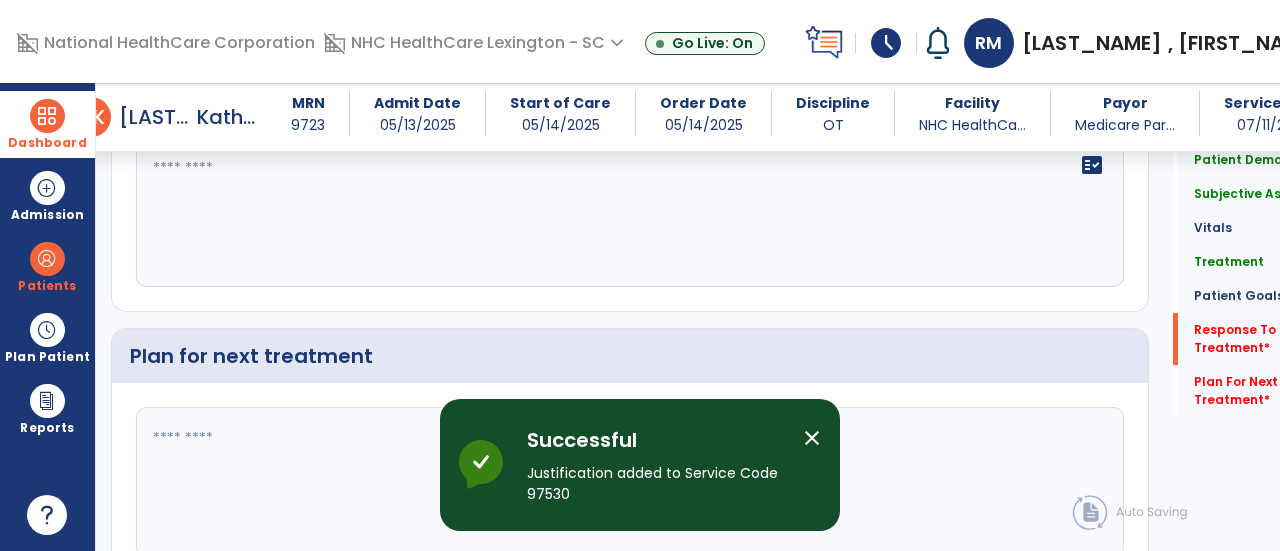 scroll, scrollTop: 3046, scrollLeft: 0, axis: vertical 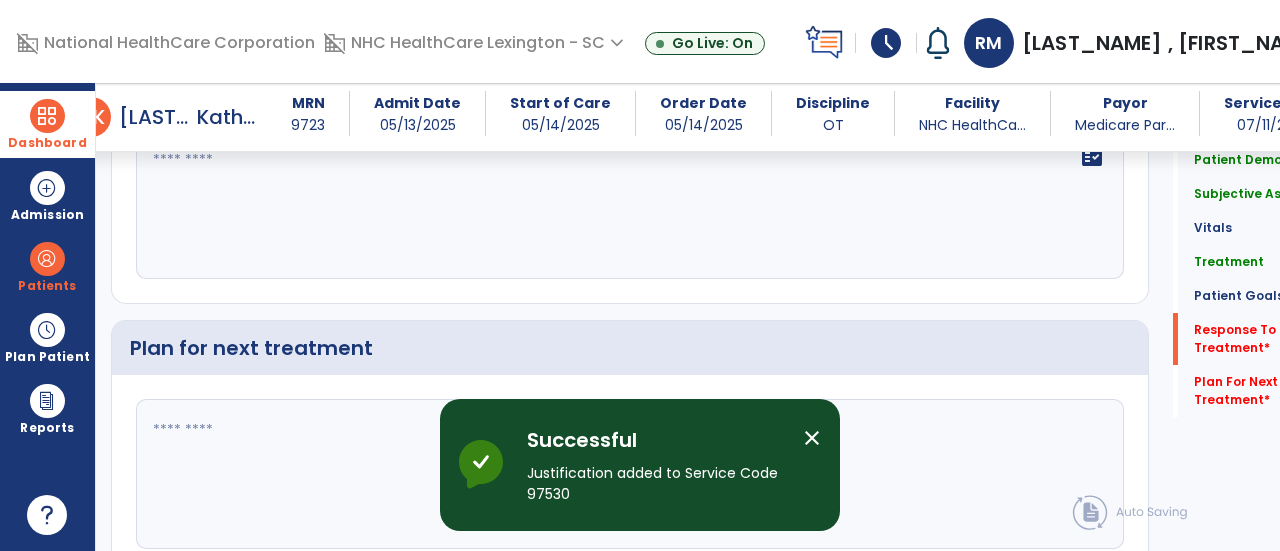 click on "fact_check" 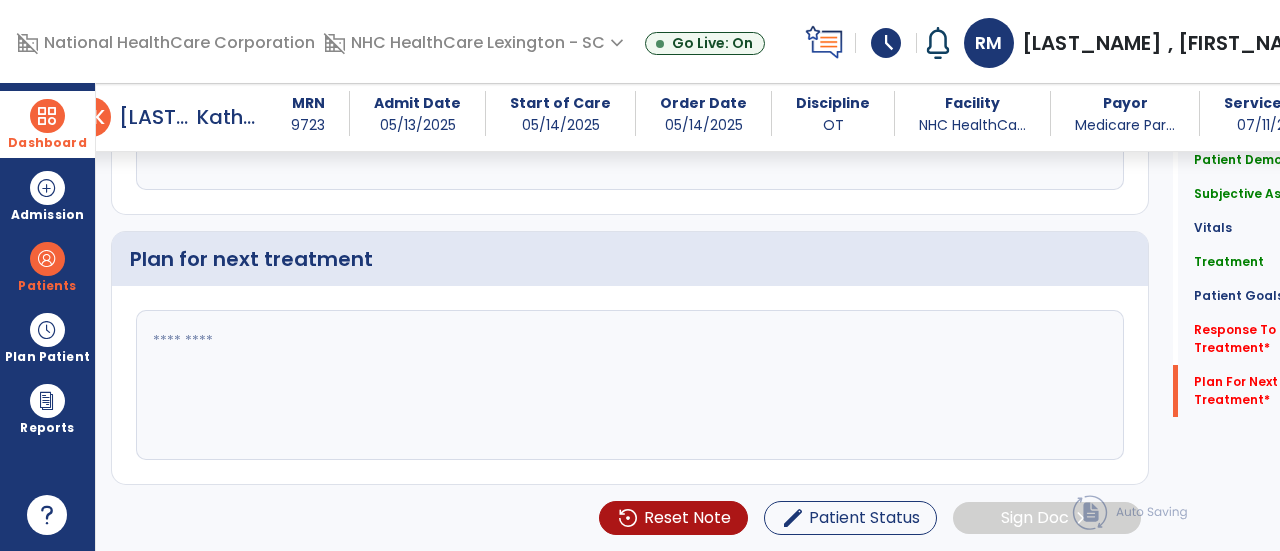 scroll, scrollTop: 3168, scrollLeft: 0, axis: vertical 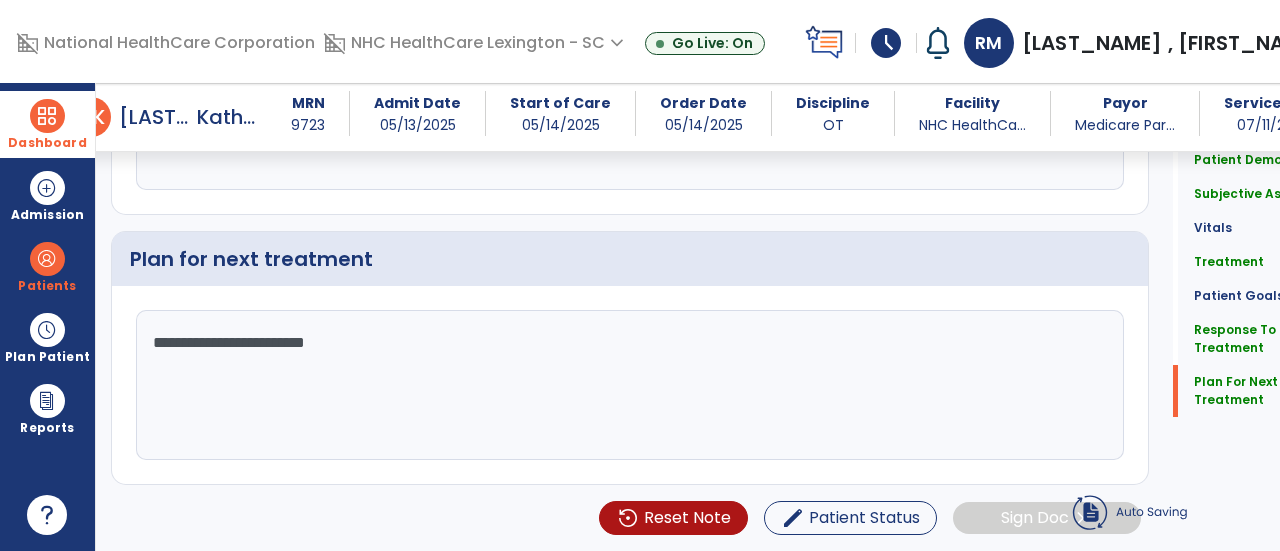 click on "**********" 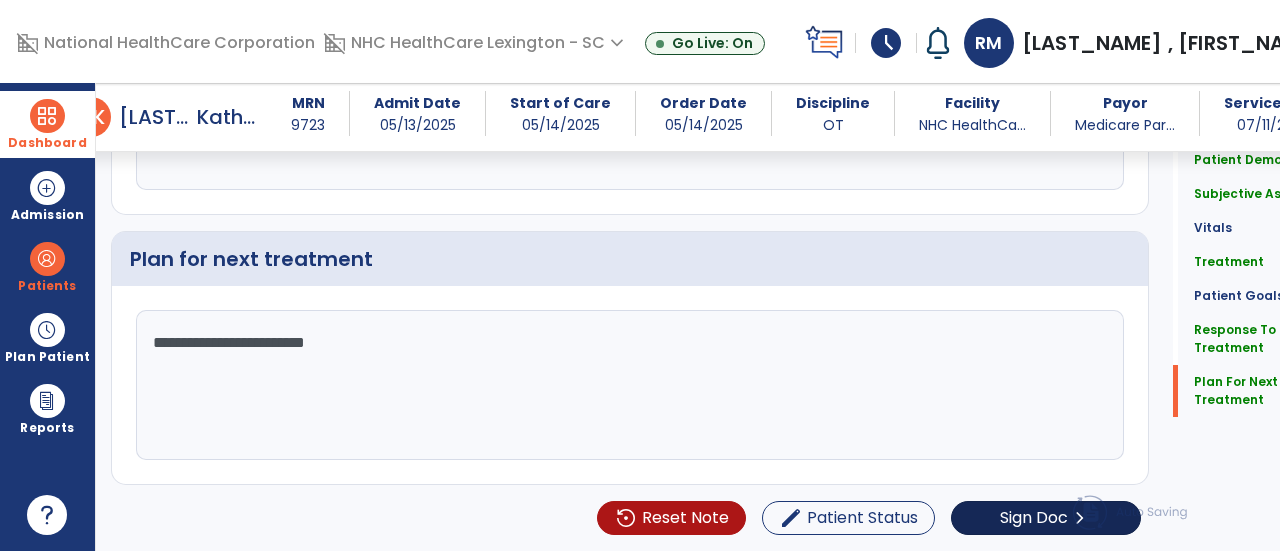 type on "**********" 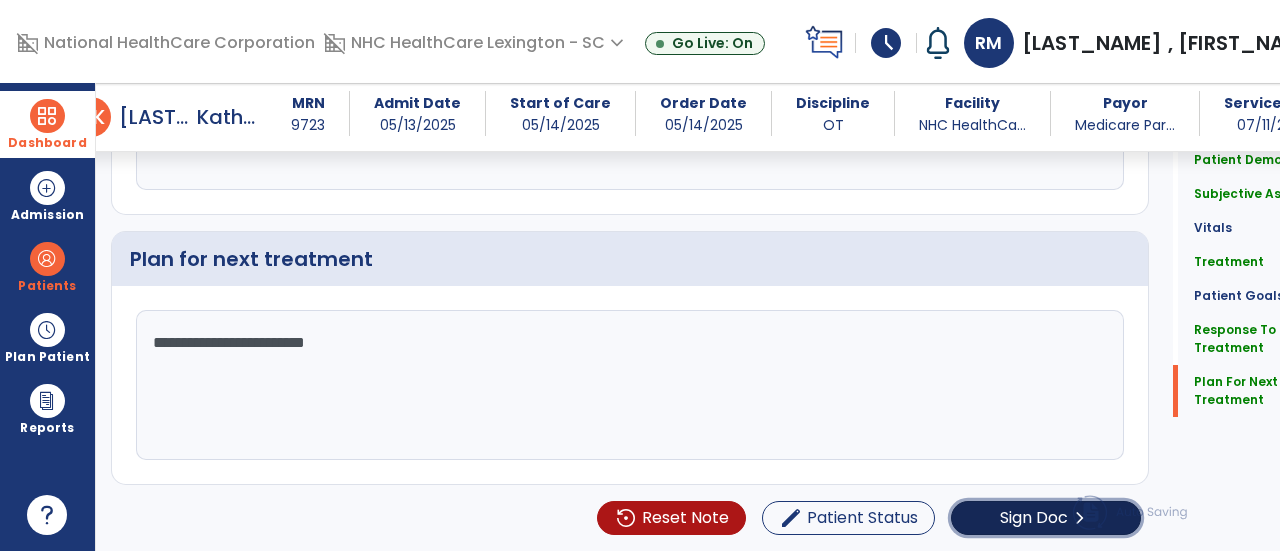click on "Sign Doc" 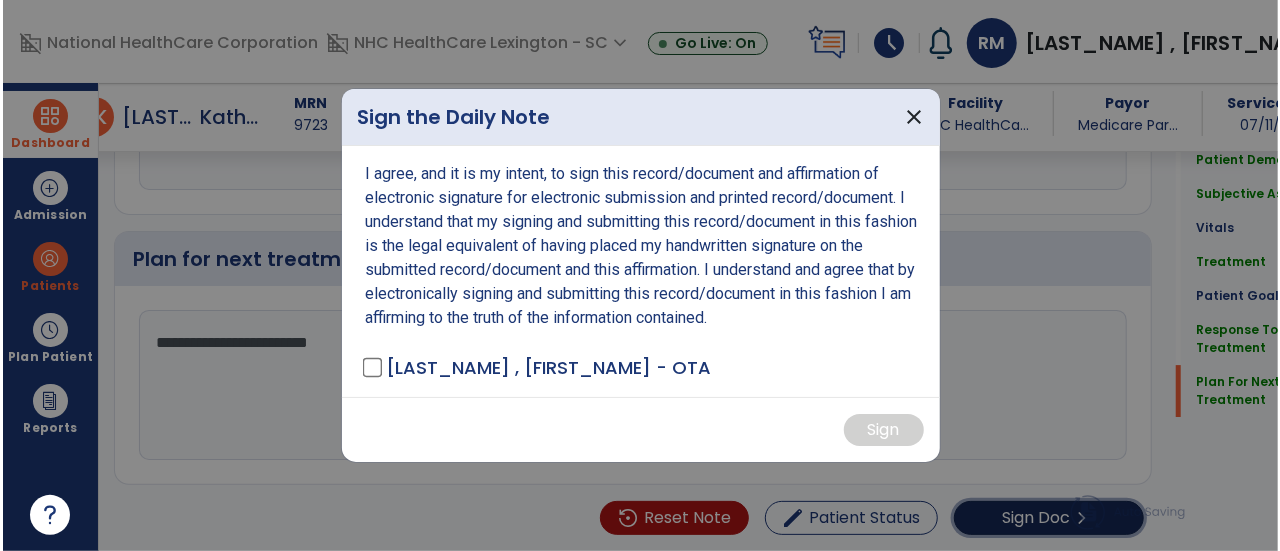 scroll, scrollTop: 3168, scrollLeft: 0, axis: vertical 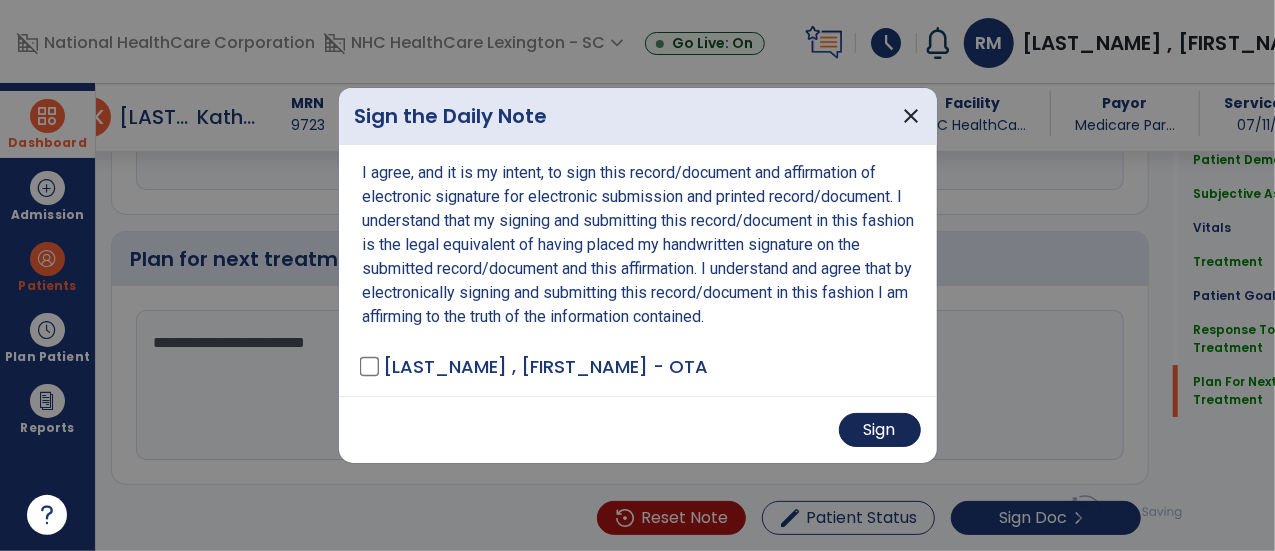 click on "Sign" at bounding box center (880, 430) 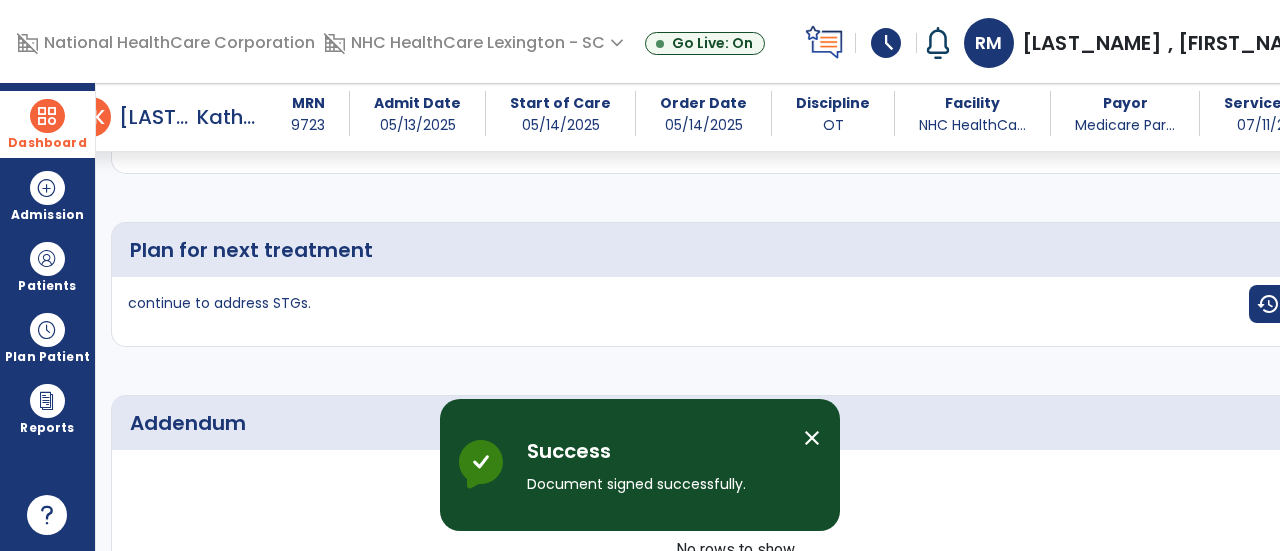 click on "Dashboard" at bounding box center [47, 143] 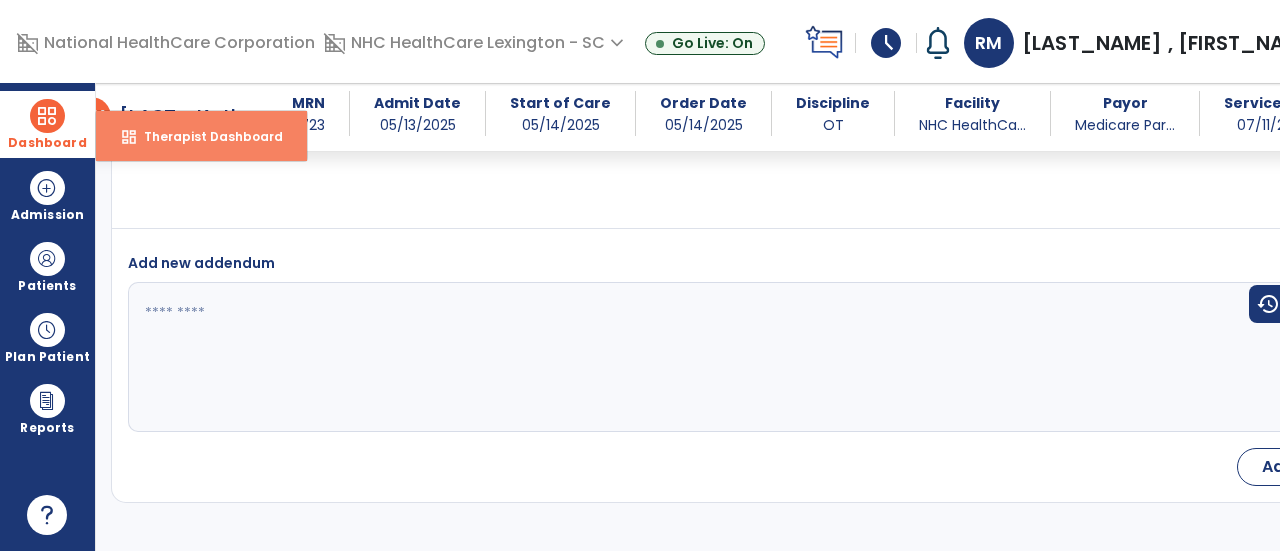 click on "dashboard  Therapist Dashboard" at bounding box center (201, 136) 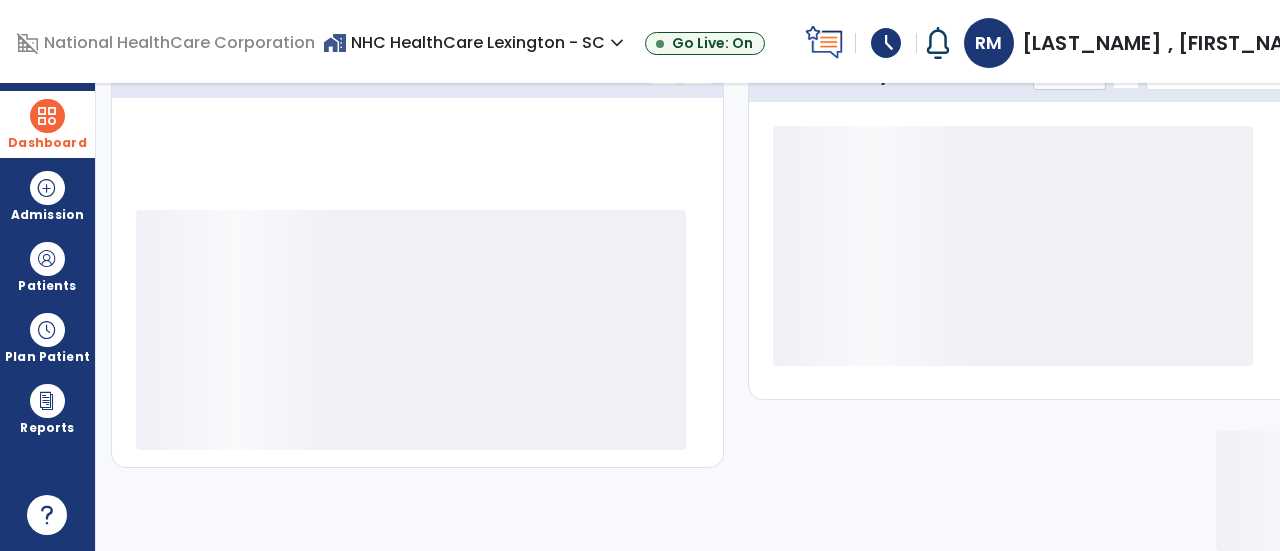 scroll, scrollTop: 320, scrollLeft: 0, axis: vertical 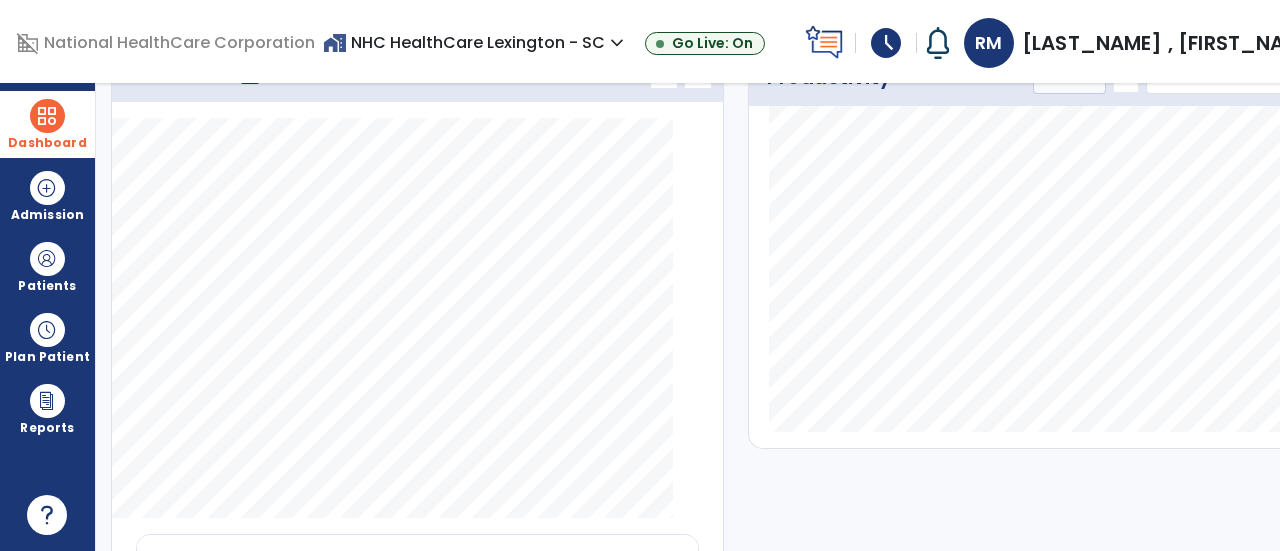 click on "schedule" at bounding box center (886, 43) 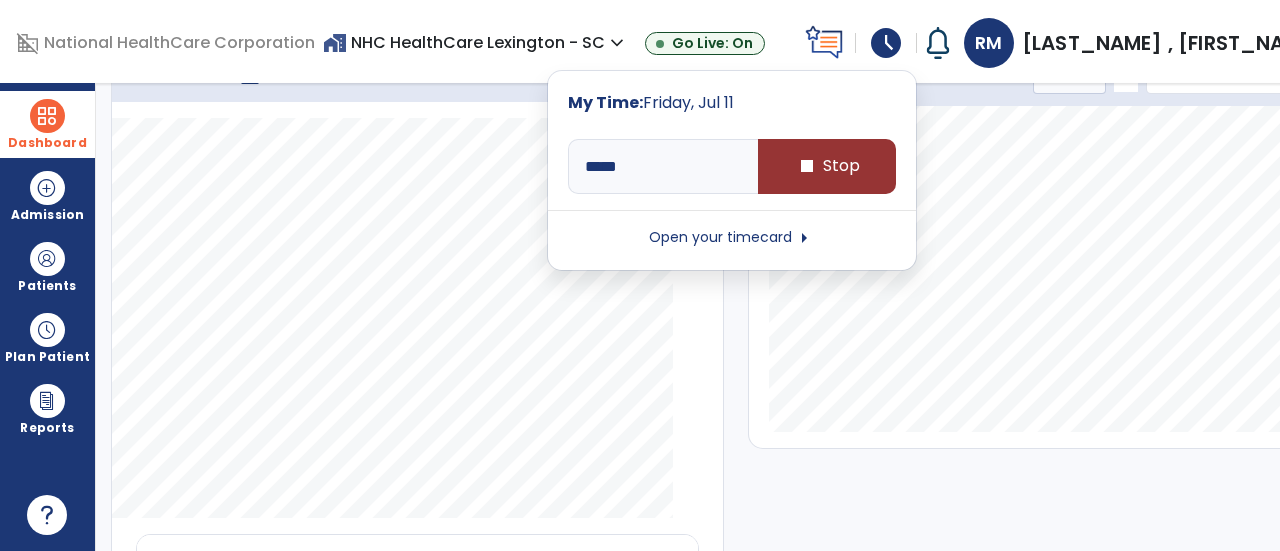 click on "stop  Stop" at bounding box center (827, 166) 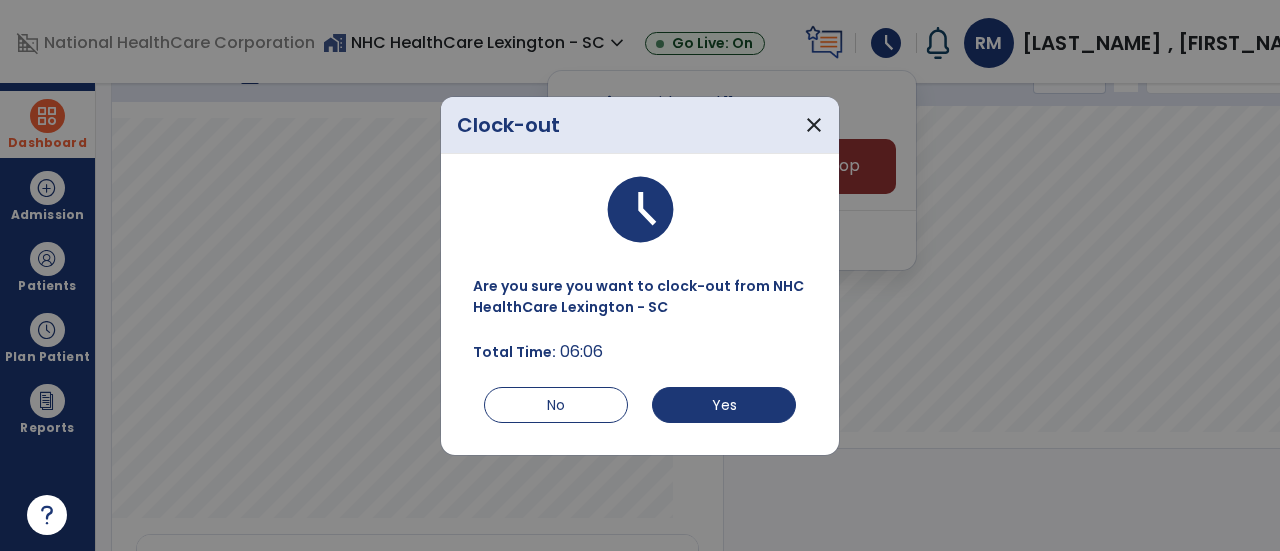 type on "*****" 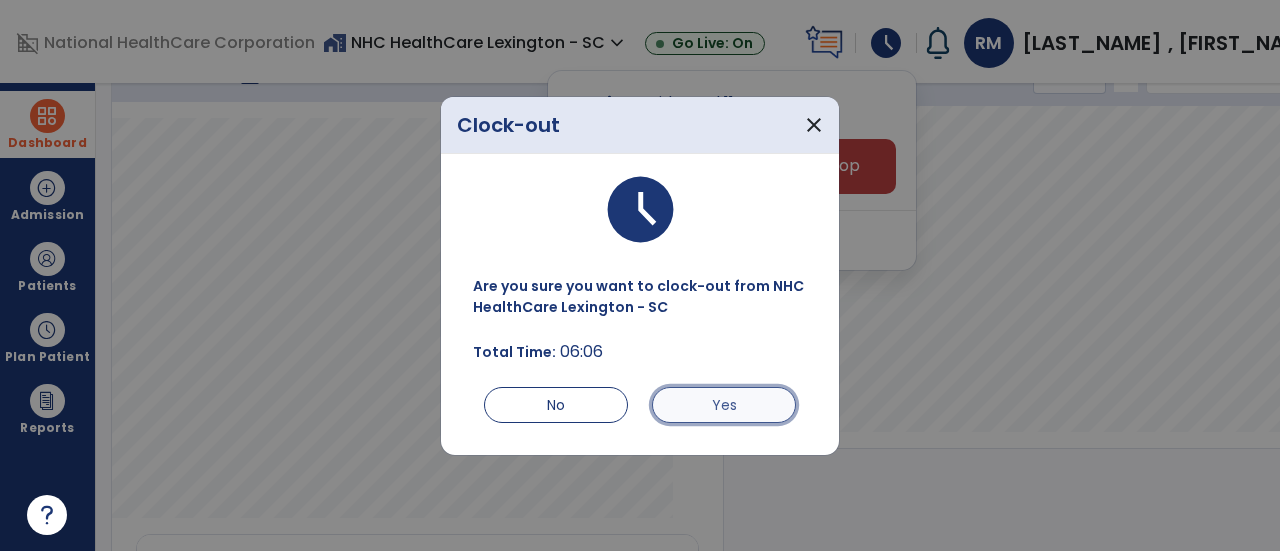 click on "Yes" at bounding box center (724, 405) 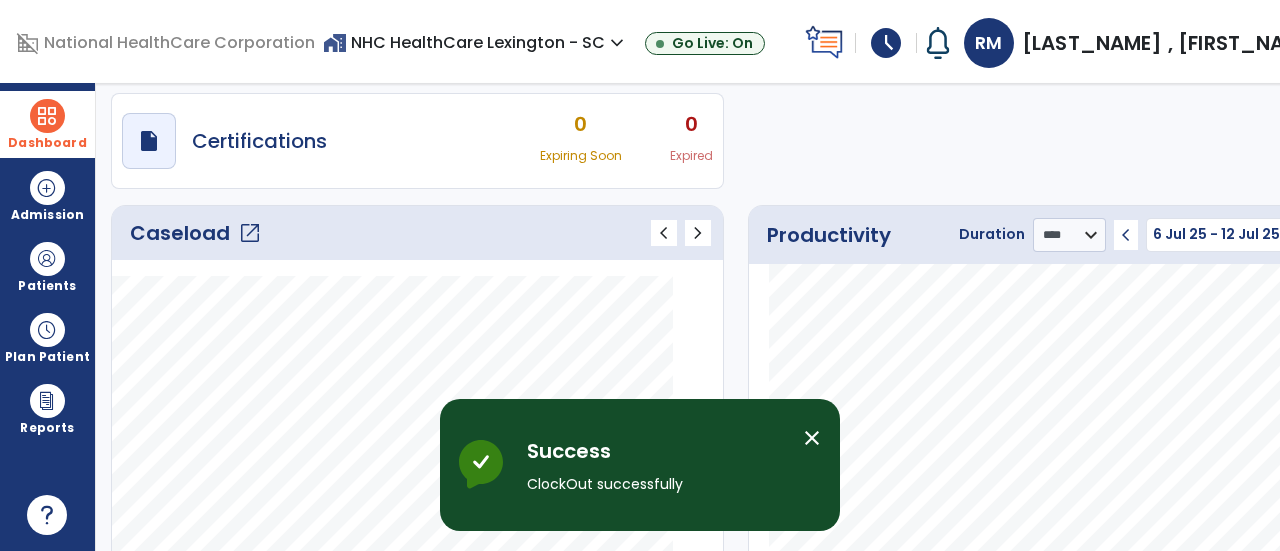 scroll, scrollTop: 158, scrollLeft: 0, axis: vertical 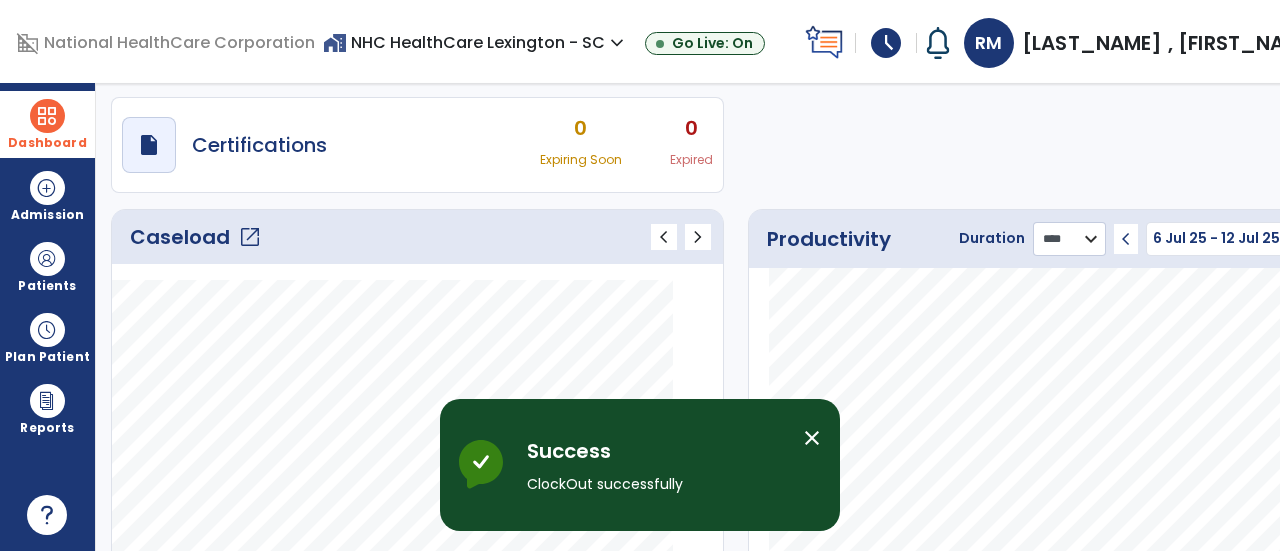 click on "******** **** ***" 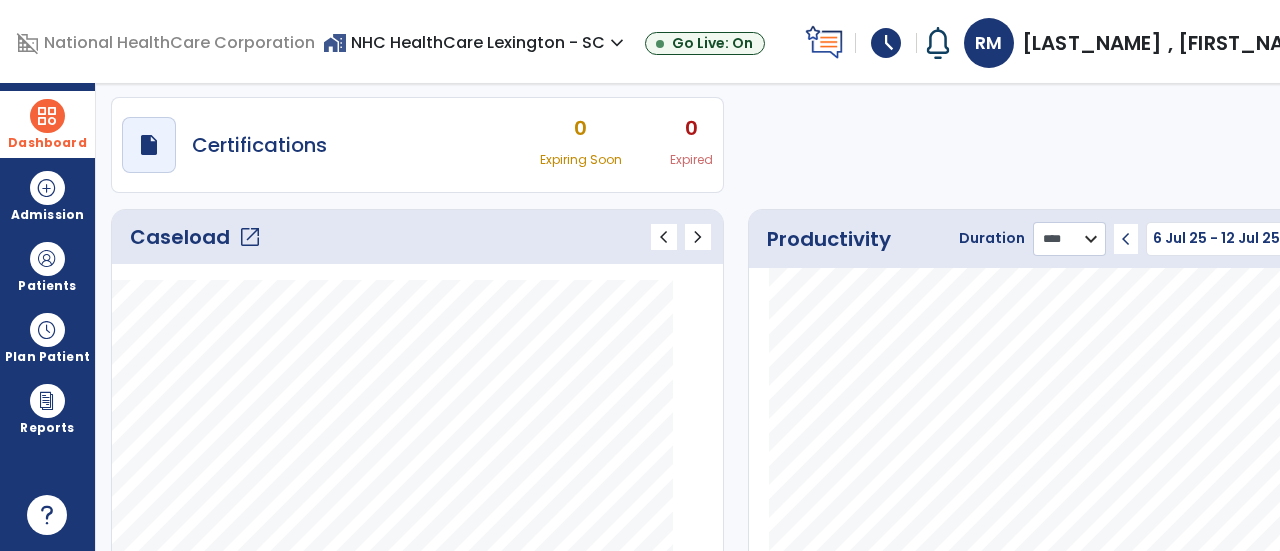 select on "***" 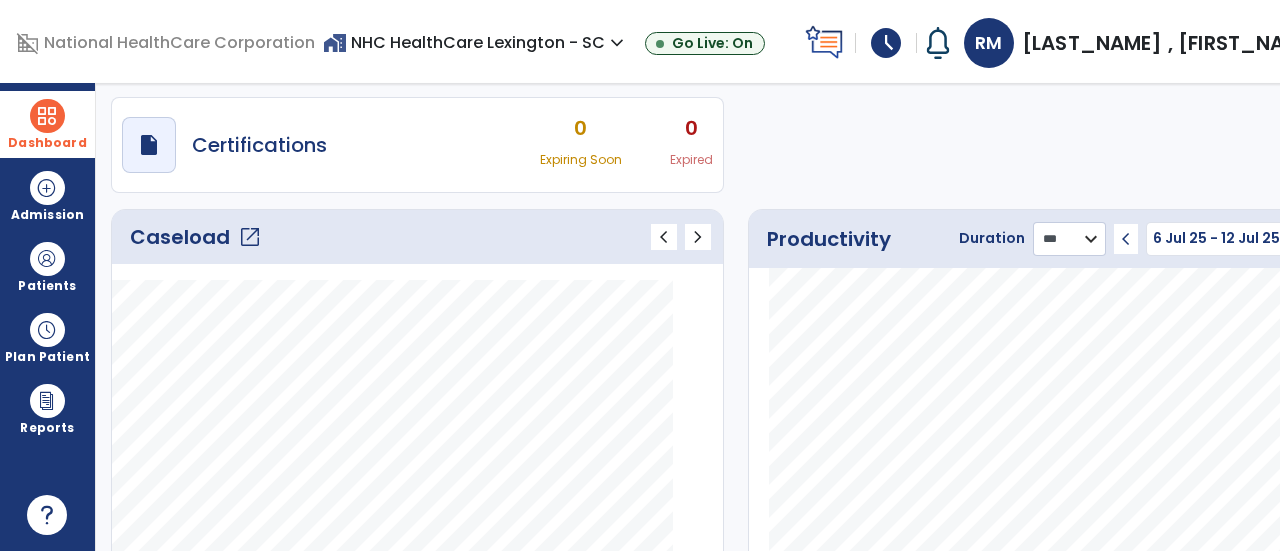 click on "******** **** ***" 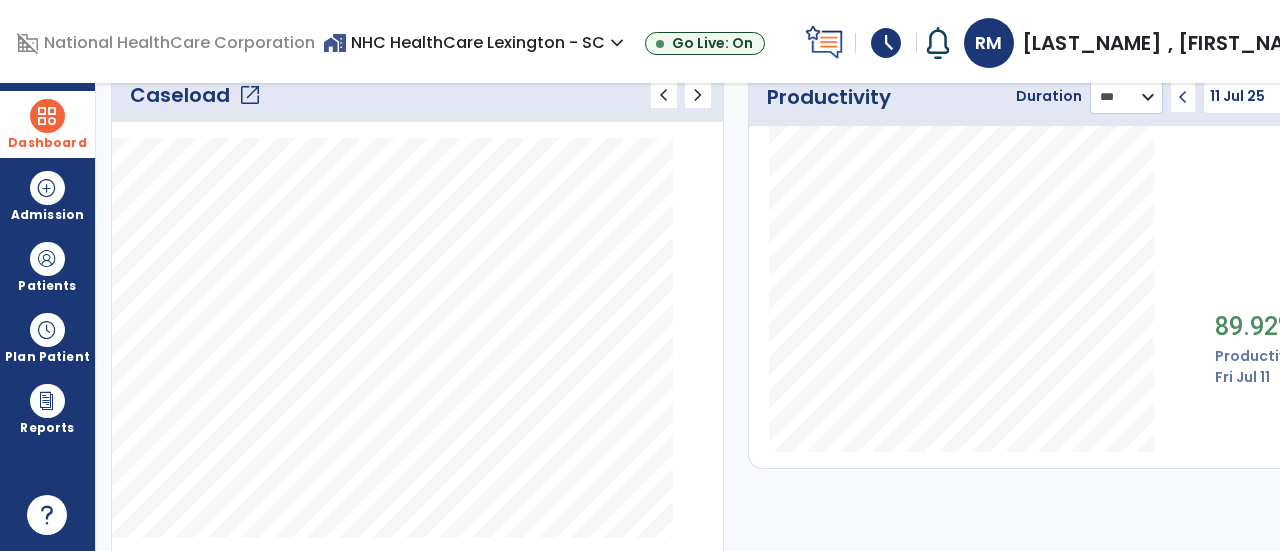 scroll, scrollTop: 299, scrollLeft: 0, axis: vertical 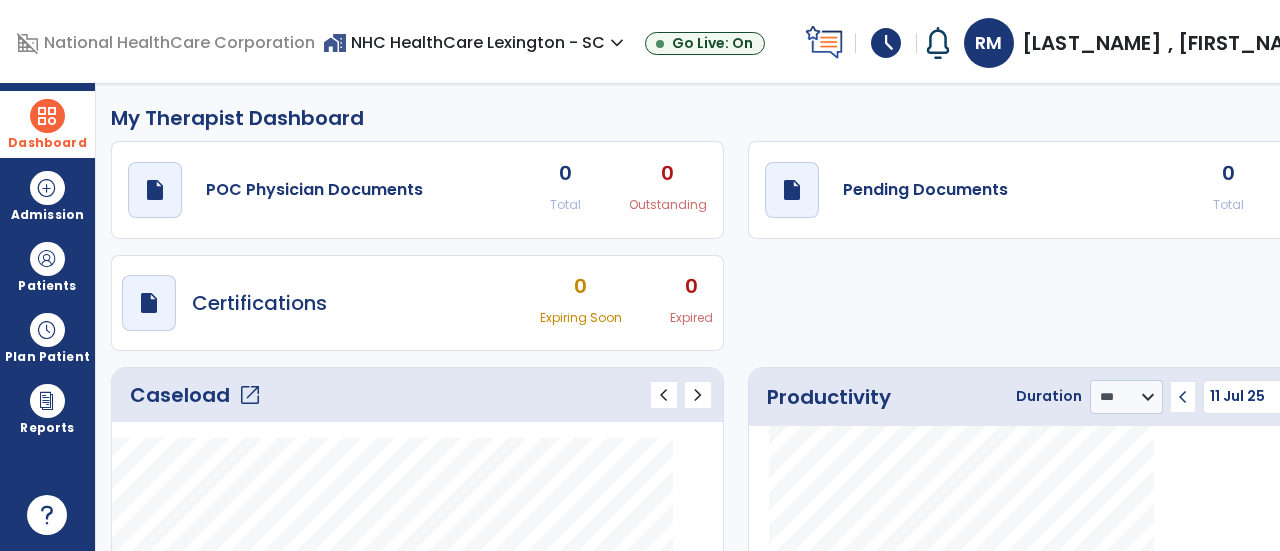 click on "schedule" at bounding box center [886, 43] 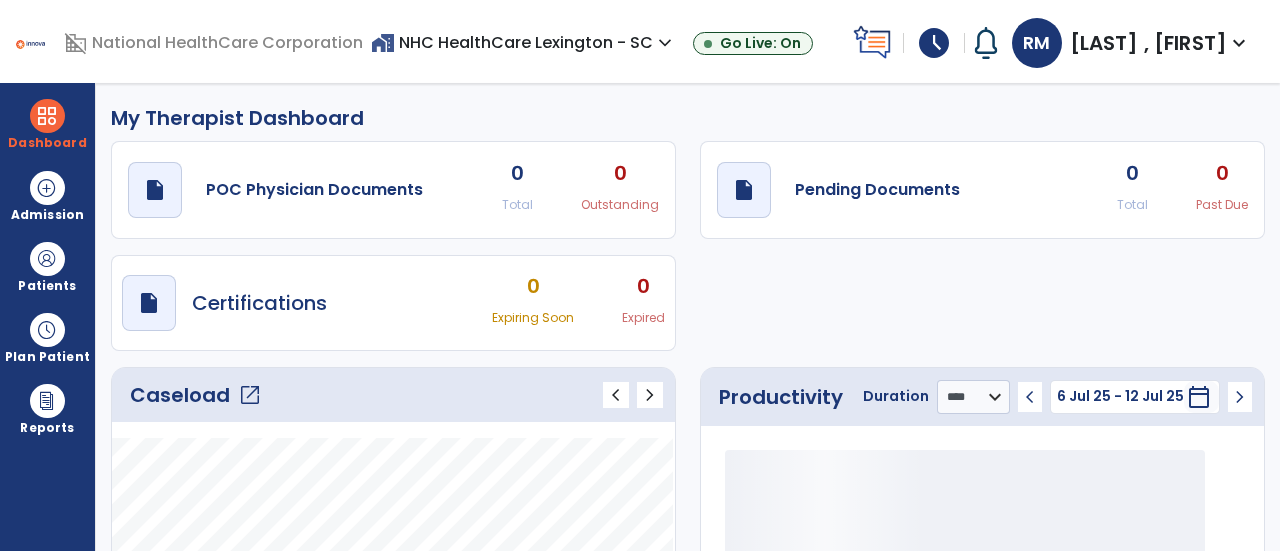 select on "****" 